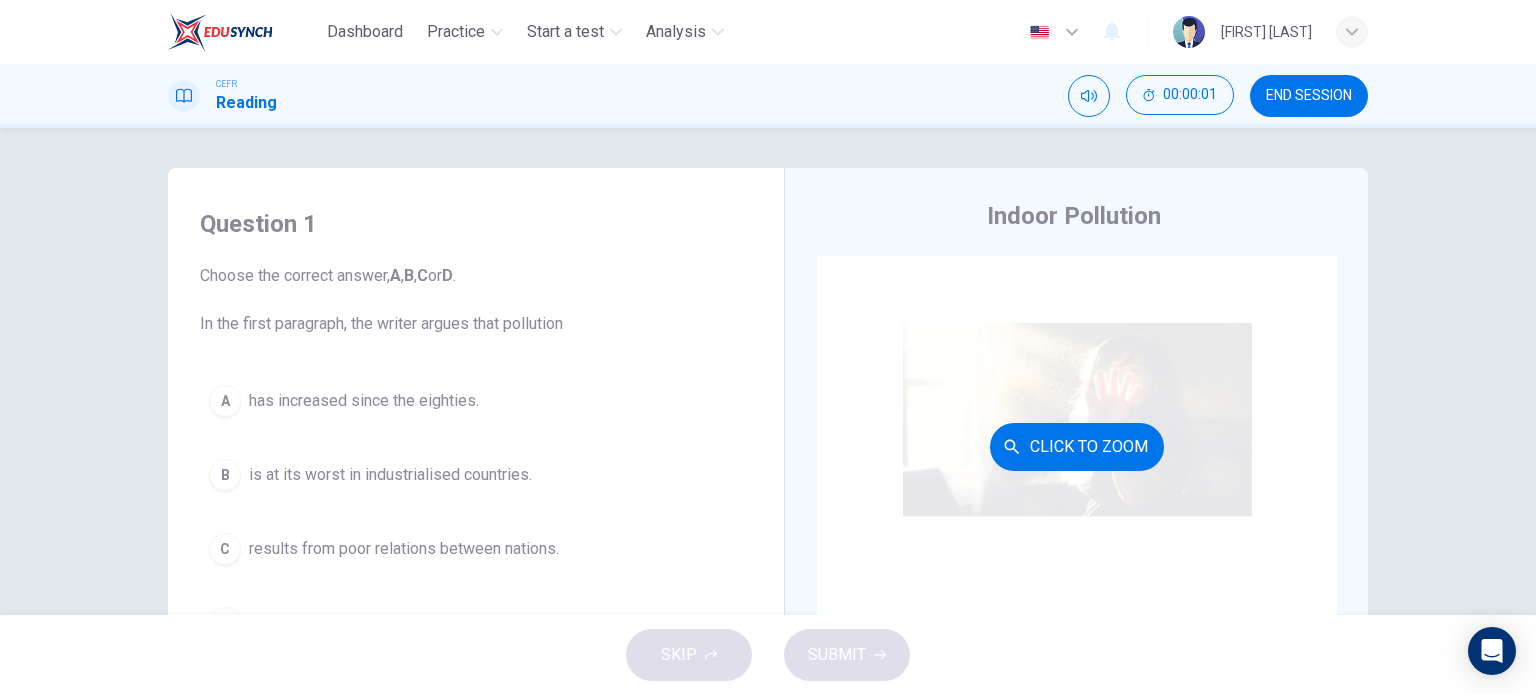 scroll, scrollTop: 0, scrollLeft: 0, axis: both 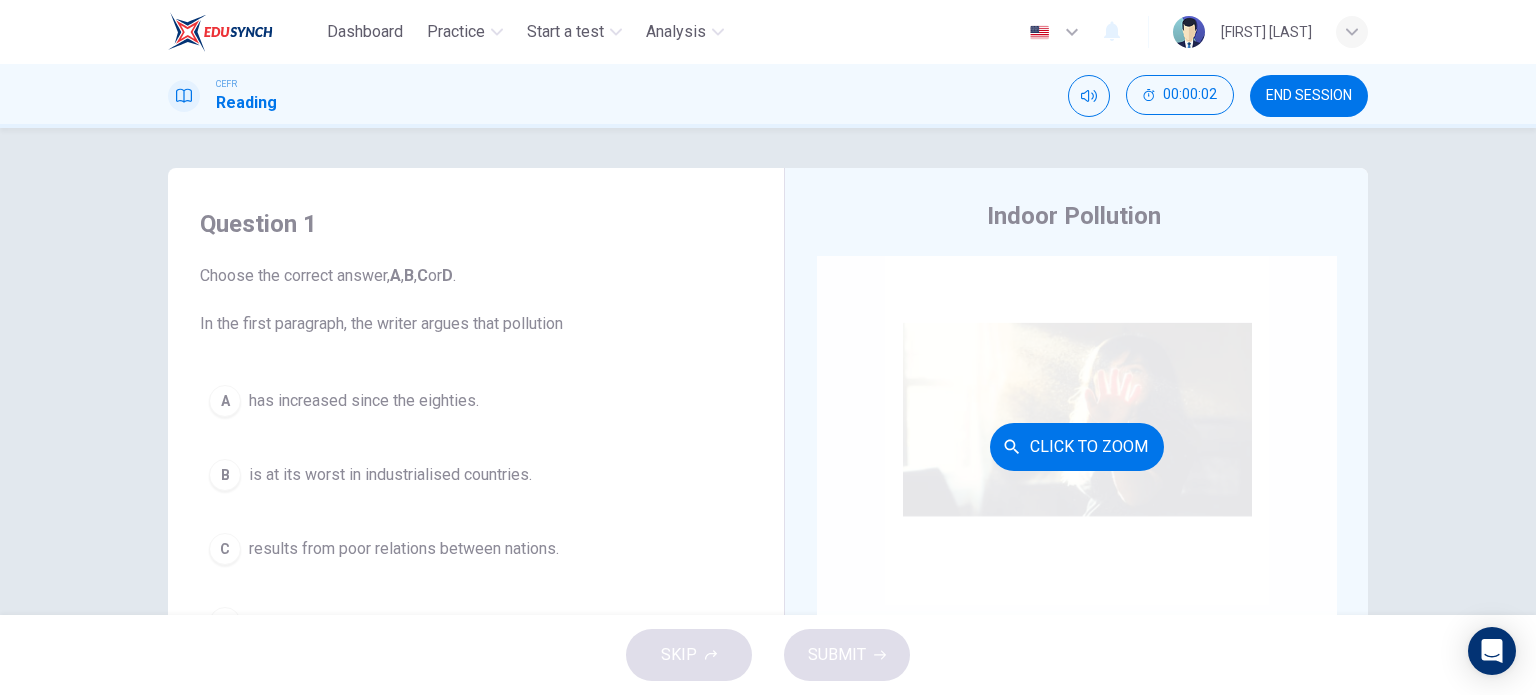 click on "Click to Zoom" at bounding box center [1077, 447] 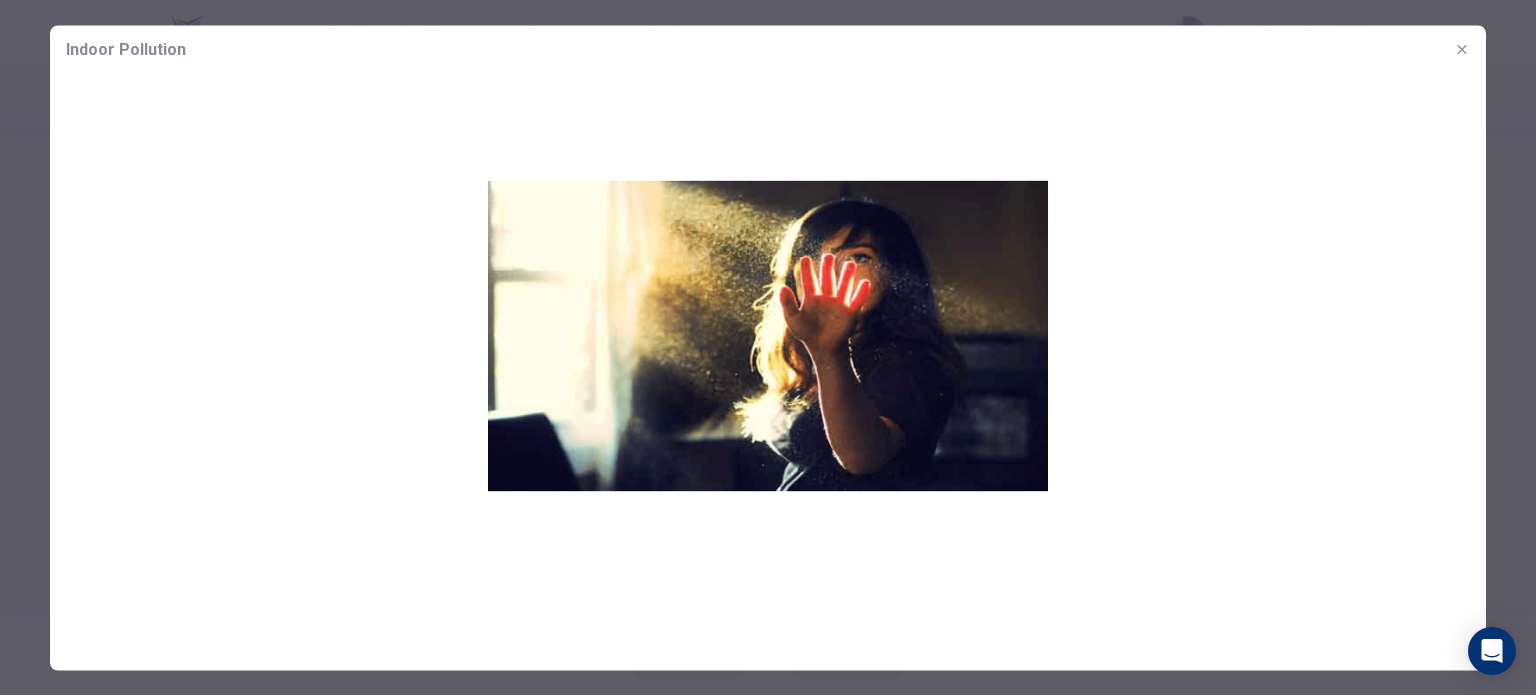 click at bounding box center (1462, 49) 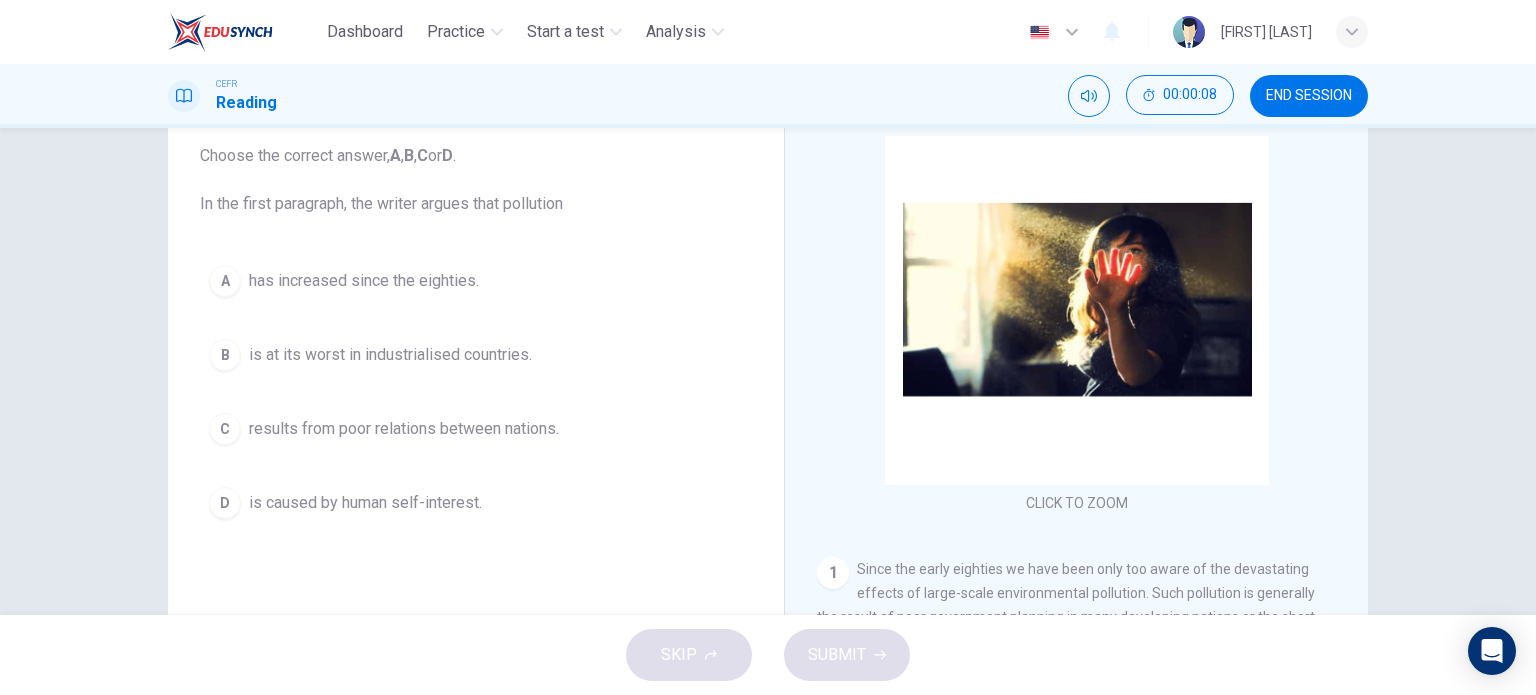 scroll, scrollTop: 288, scrollLeft: 0, axis: vertical 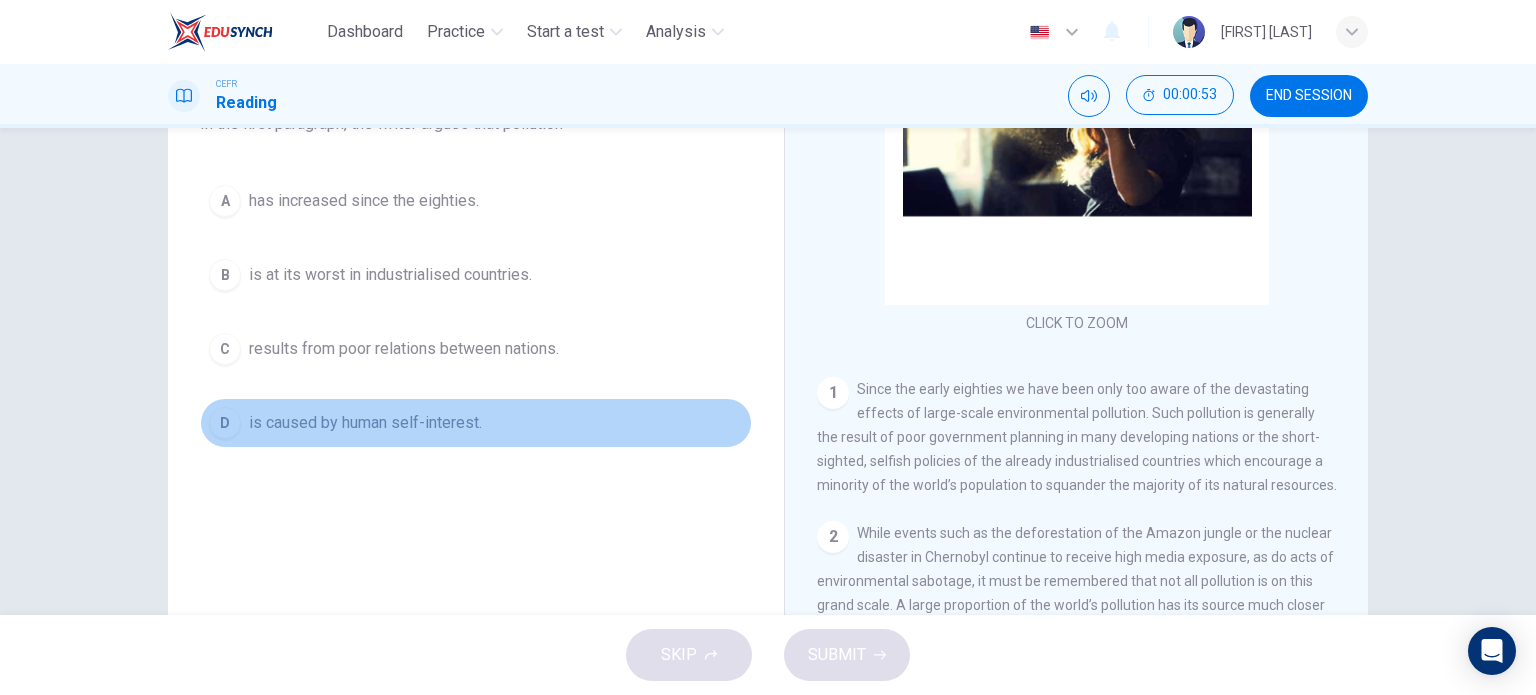 click on "is caused by human self-interest." at bounding box center (364, 201) 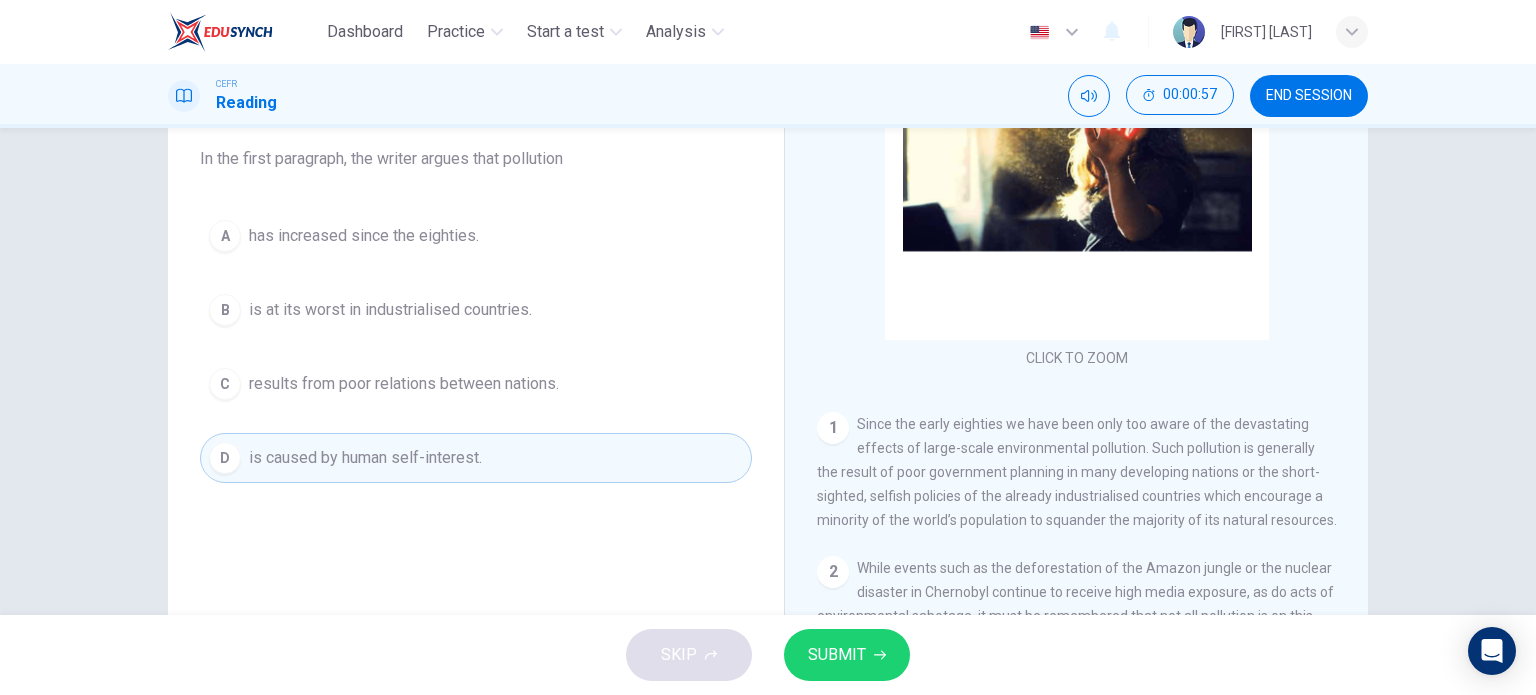scroll, scrollTop: 200, scrollLeft: 0, axis: vertical 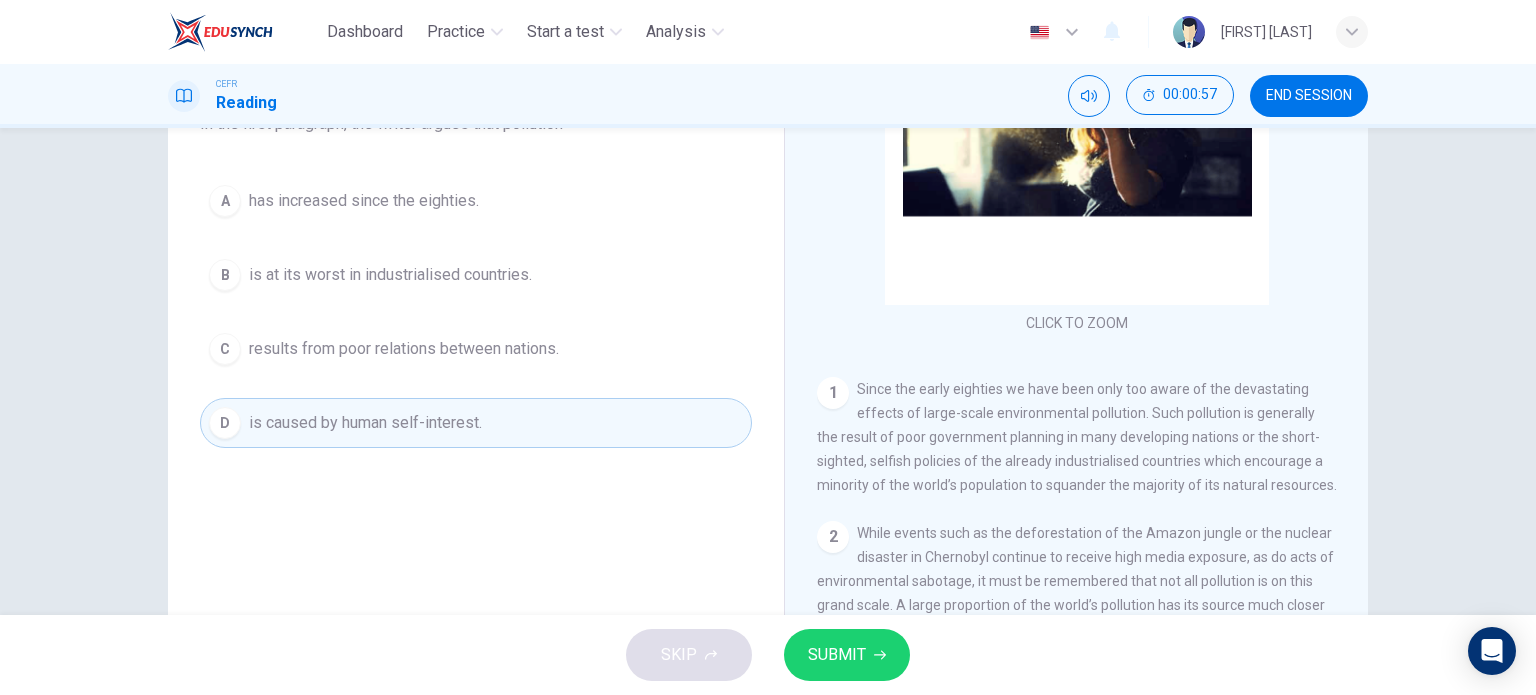 click on "SUBMIT" at bounding box center (837, 655) 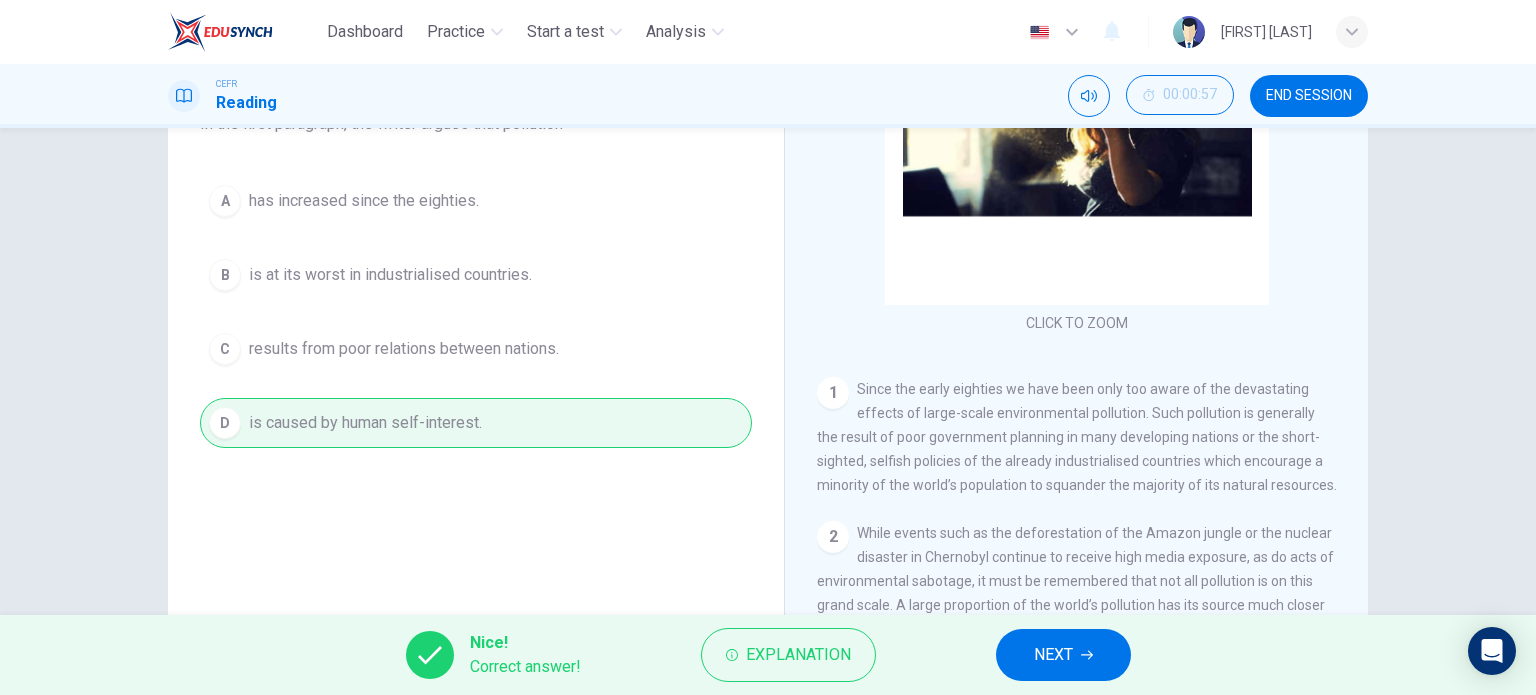 click on "NEXT" at bounding box center (1063, 655) 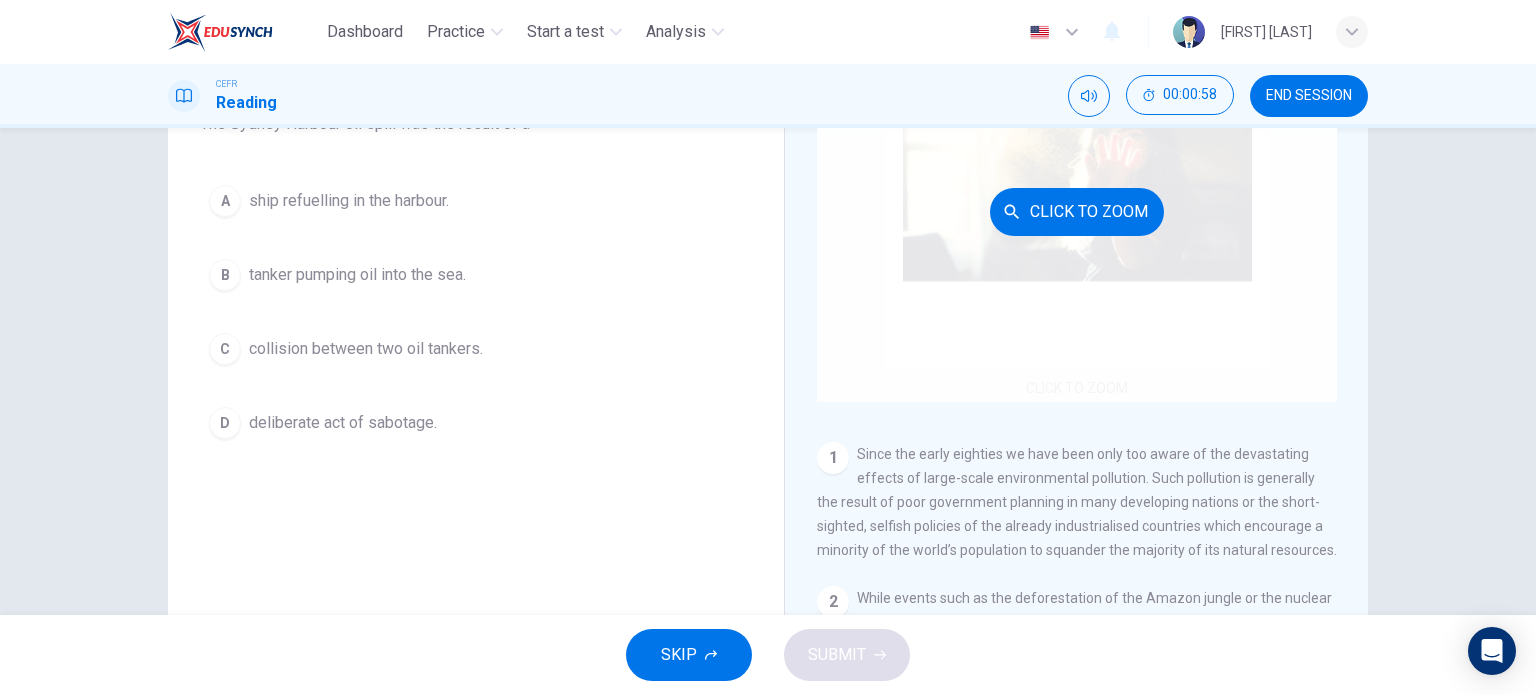 scroll, scrollTop: 0, scrollLeft: 0, axis: both 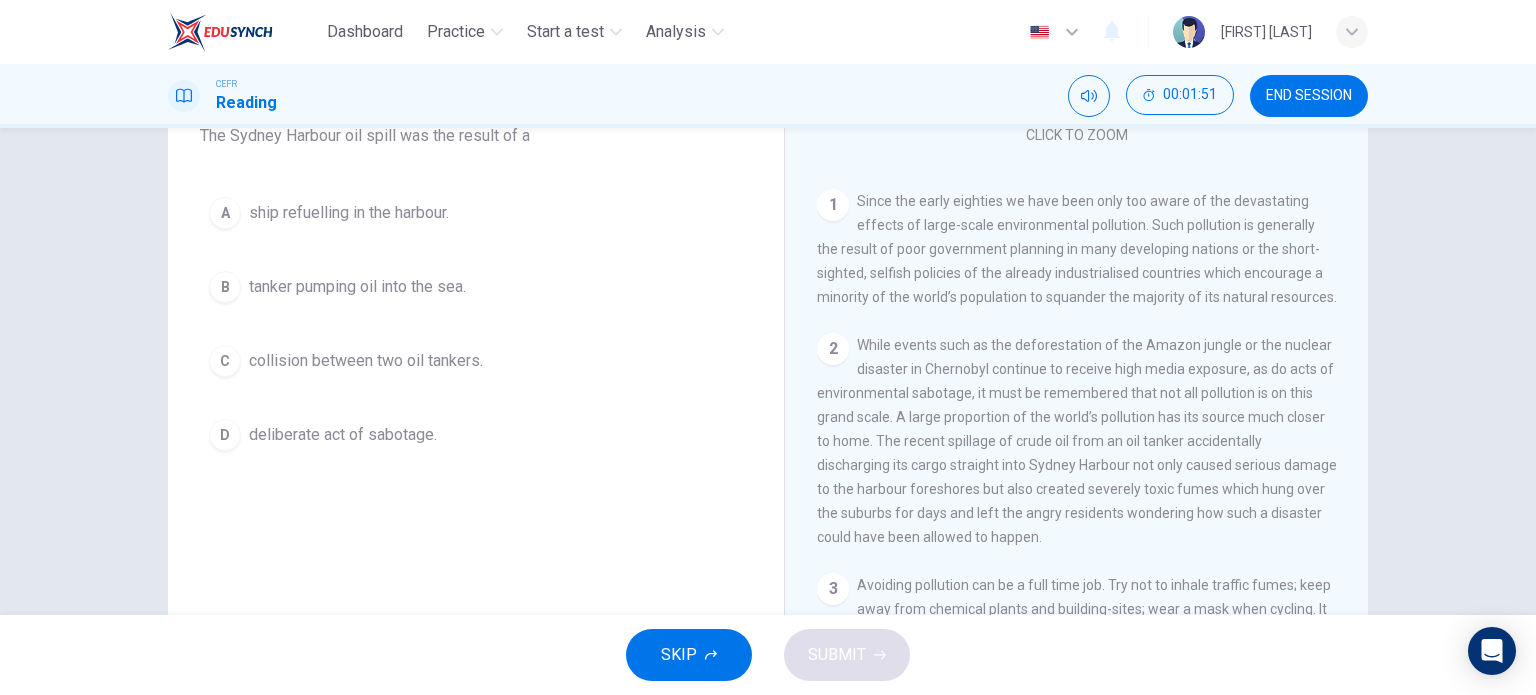 click on "B tanker pumping oil into the sea." at bounding box center [476, 287] 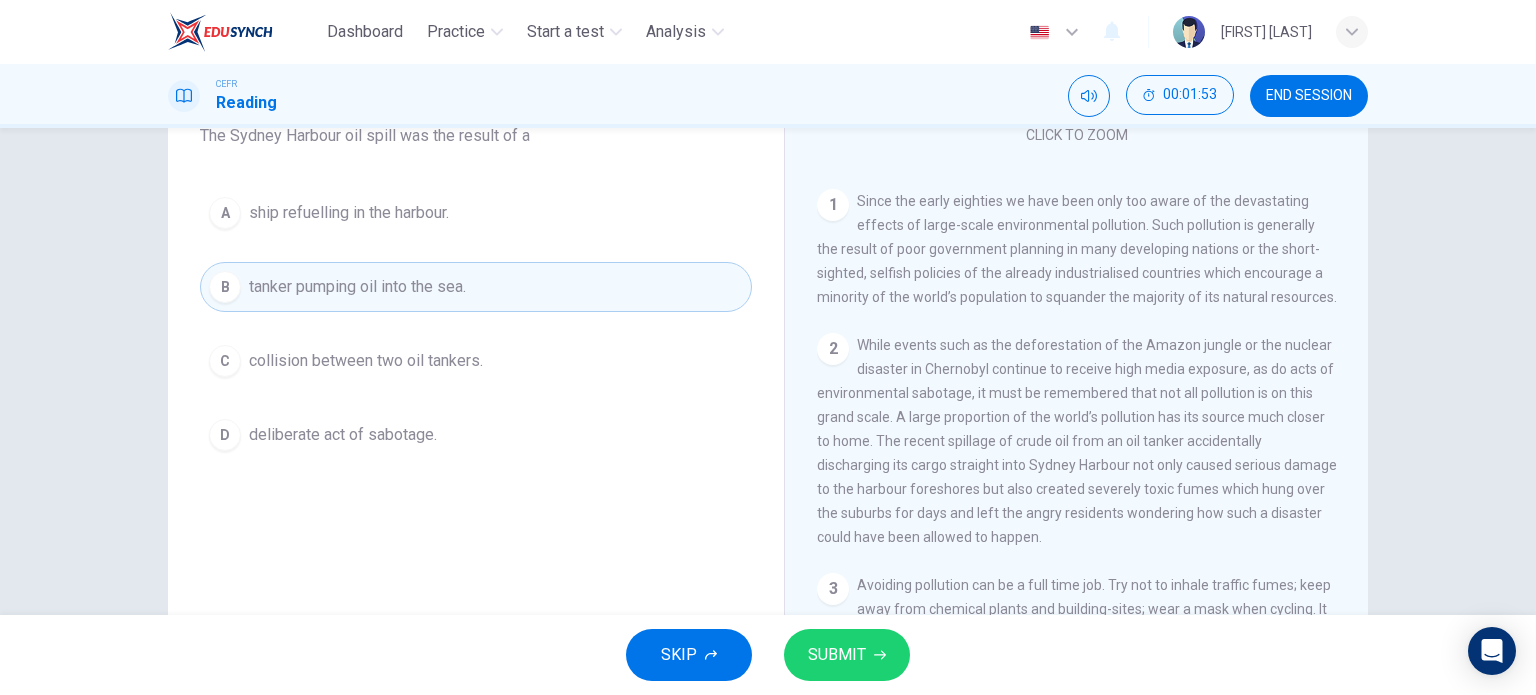 click on "SUBMIT" at bounding box center [837, 655] 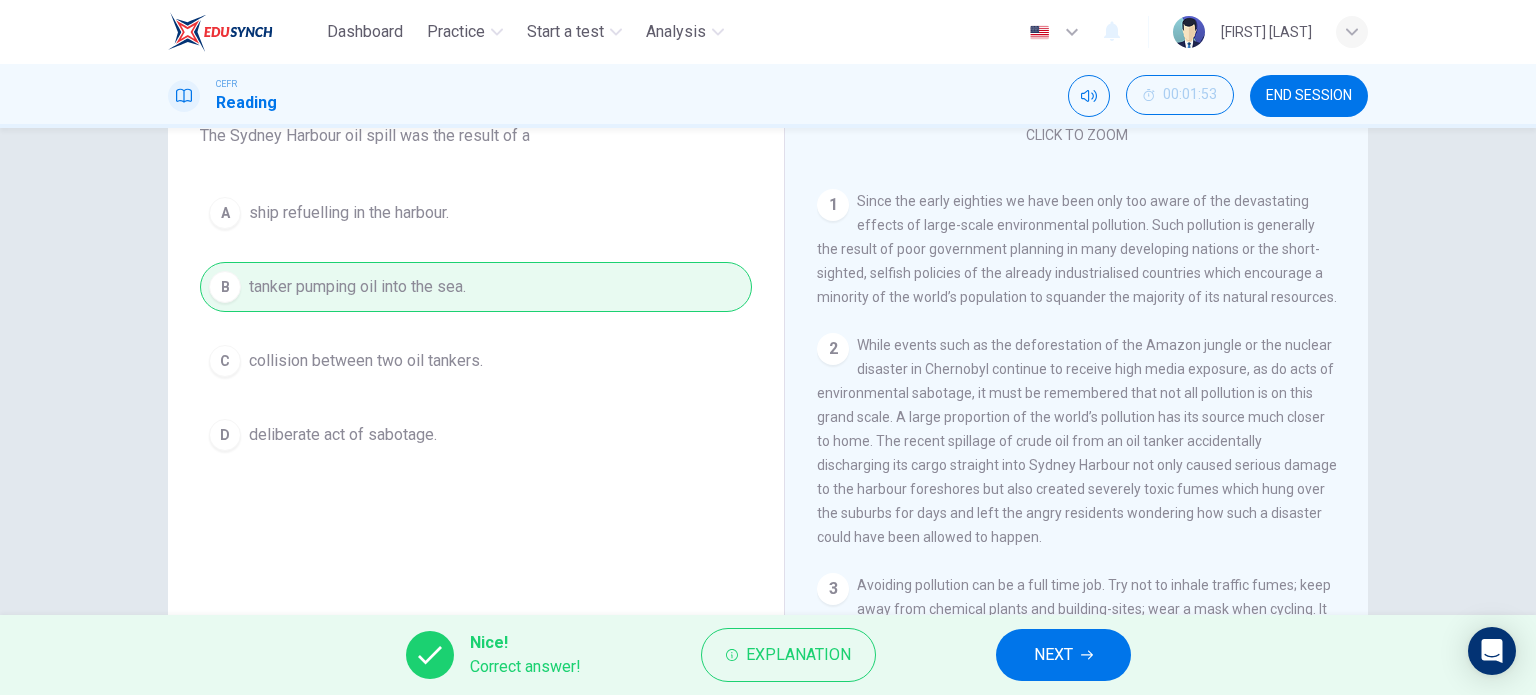 click on "Question 2 Choose the correct answer, A , B , C or D .
The Sydney Harbour oil spill was the result of a A ship refuelling in the harbour. B tanker pumping oil into the sea. C collision between two oil tankers. D deliberate act of sabotage." at bounding box center [476, 337] 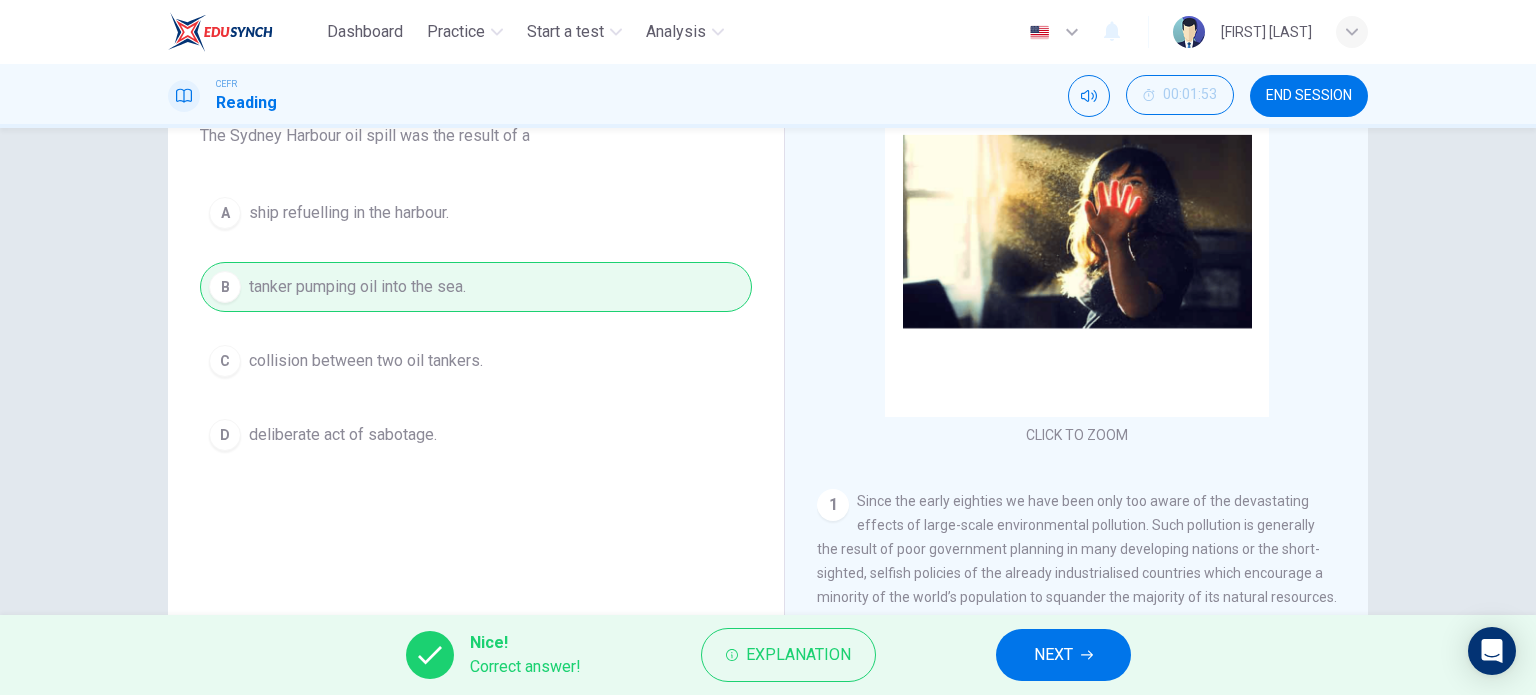 scroll, scrollTop: 400, scrollLeft: 0, axis: vertical 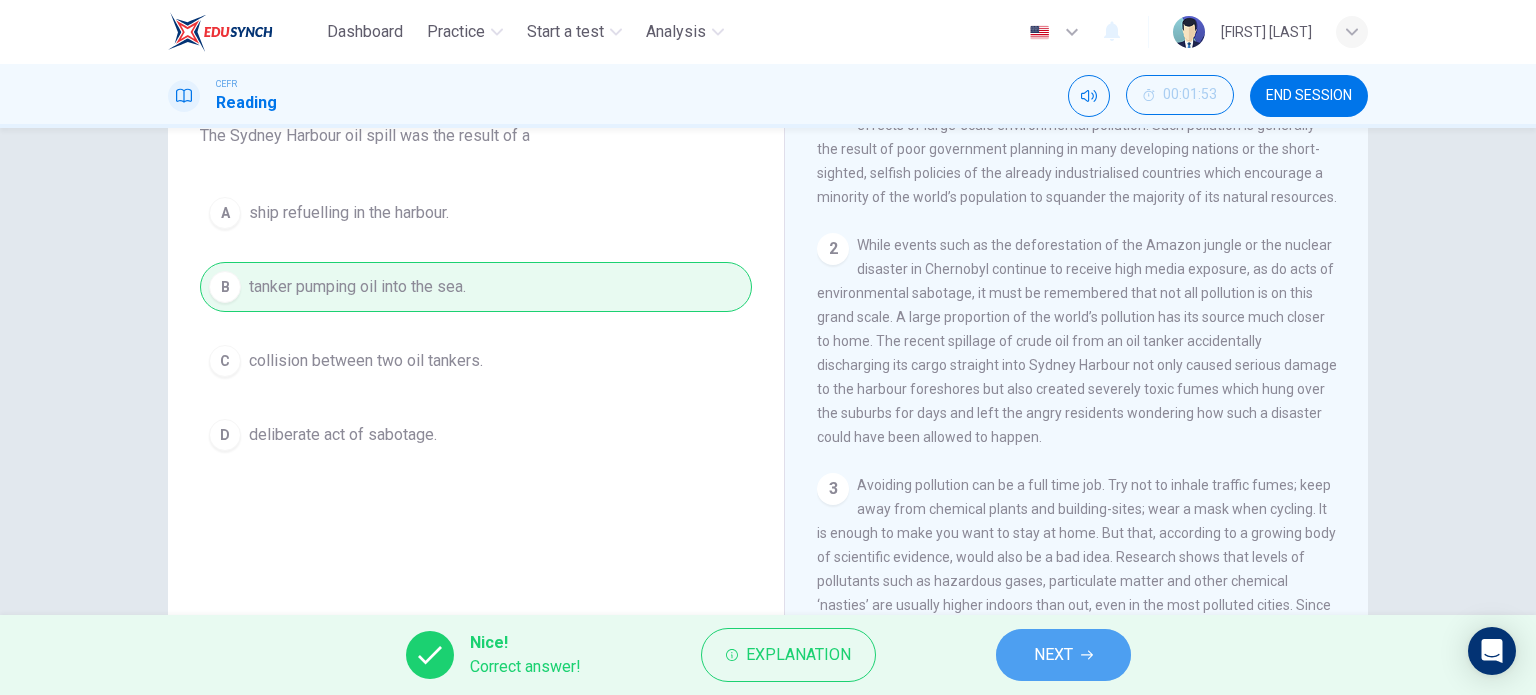 click on "NEXT" at bounding box center [1053, 655] 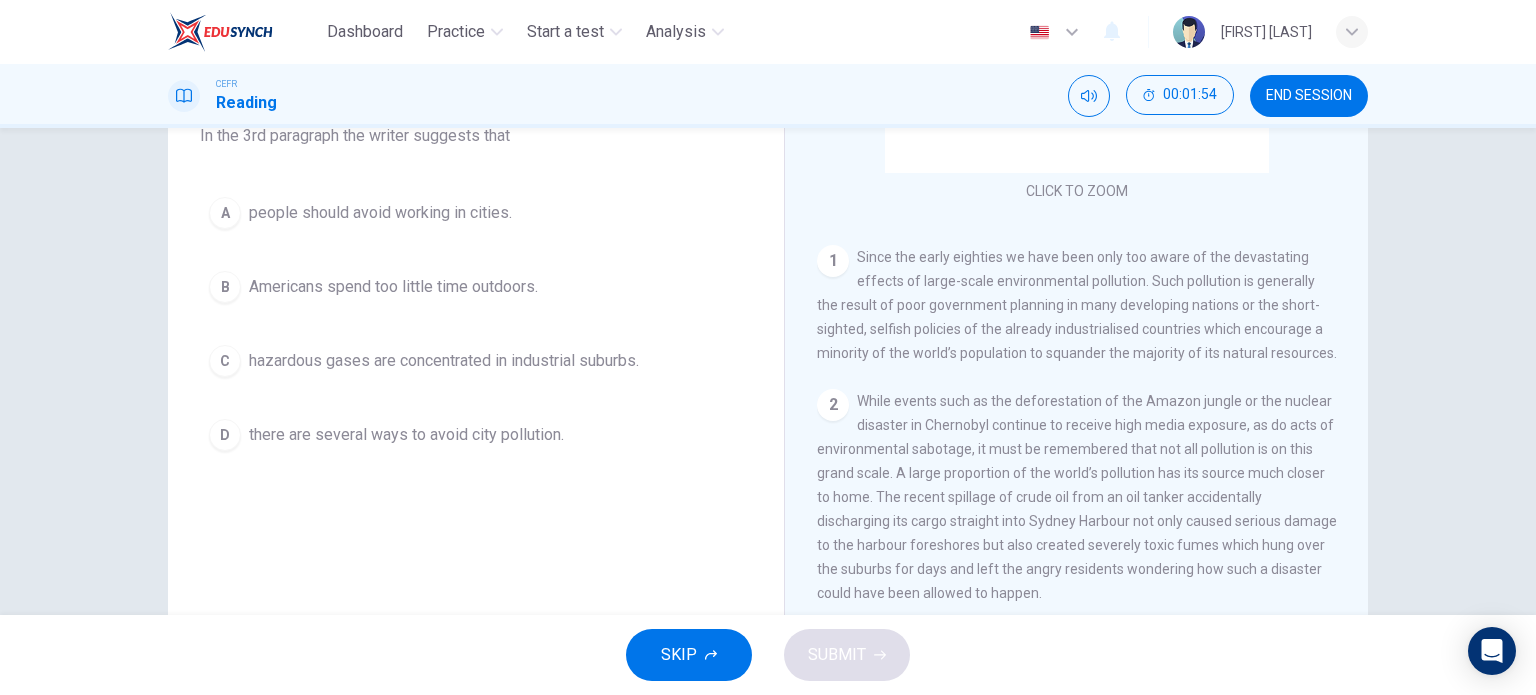 scroll, scrollTop: 100, scrollLeft: 0, axis: vertical 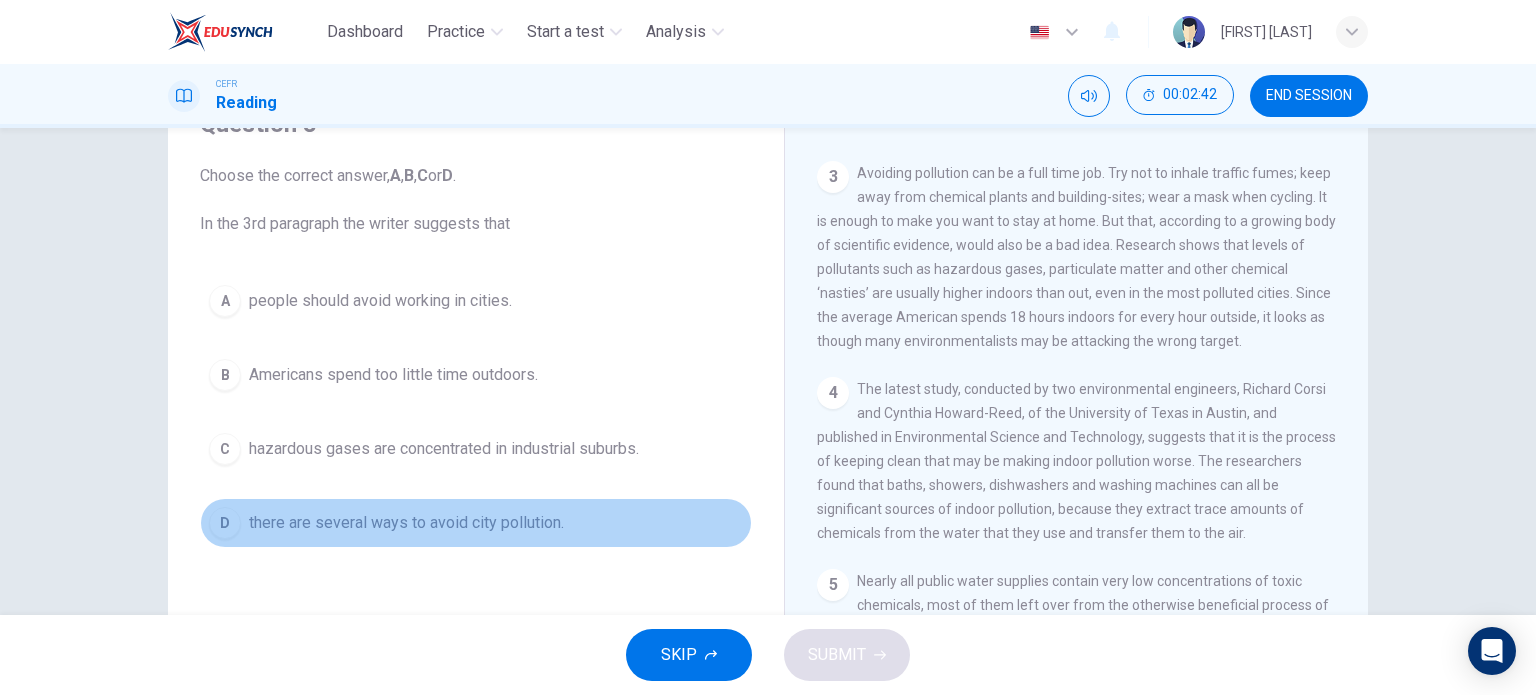 click on "D there are several ways to avoid city pollution." at bounding box center (476, 523) 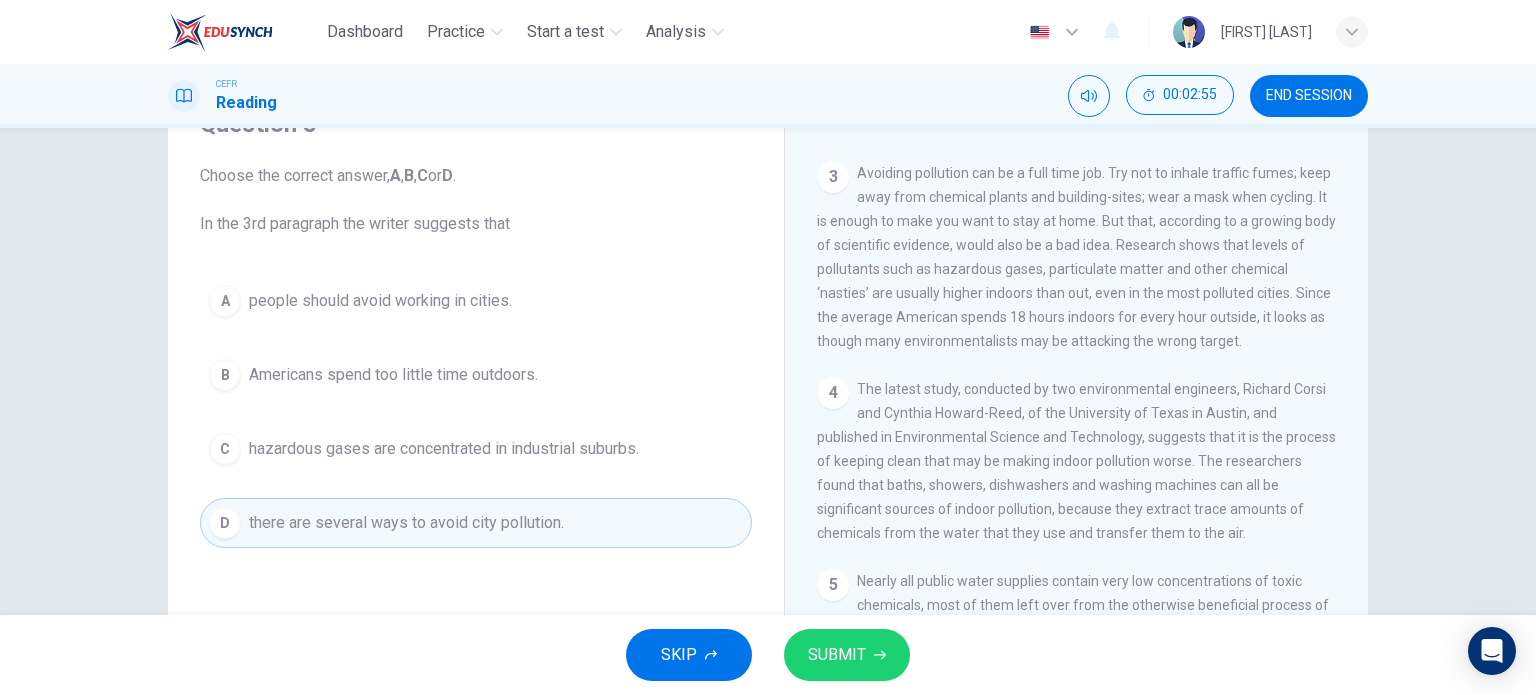 click on "SUBMIT" at bounding box center (837, 655) 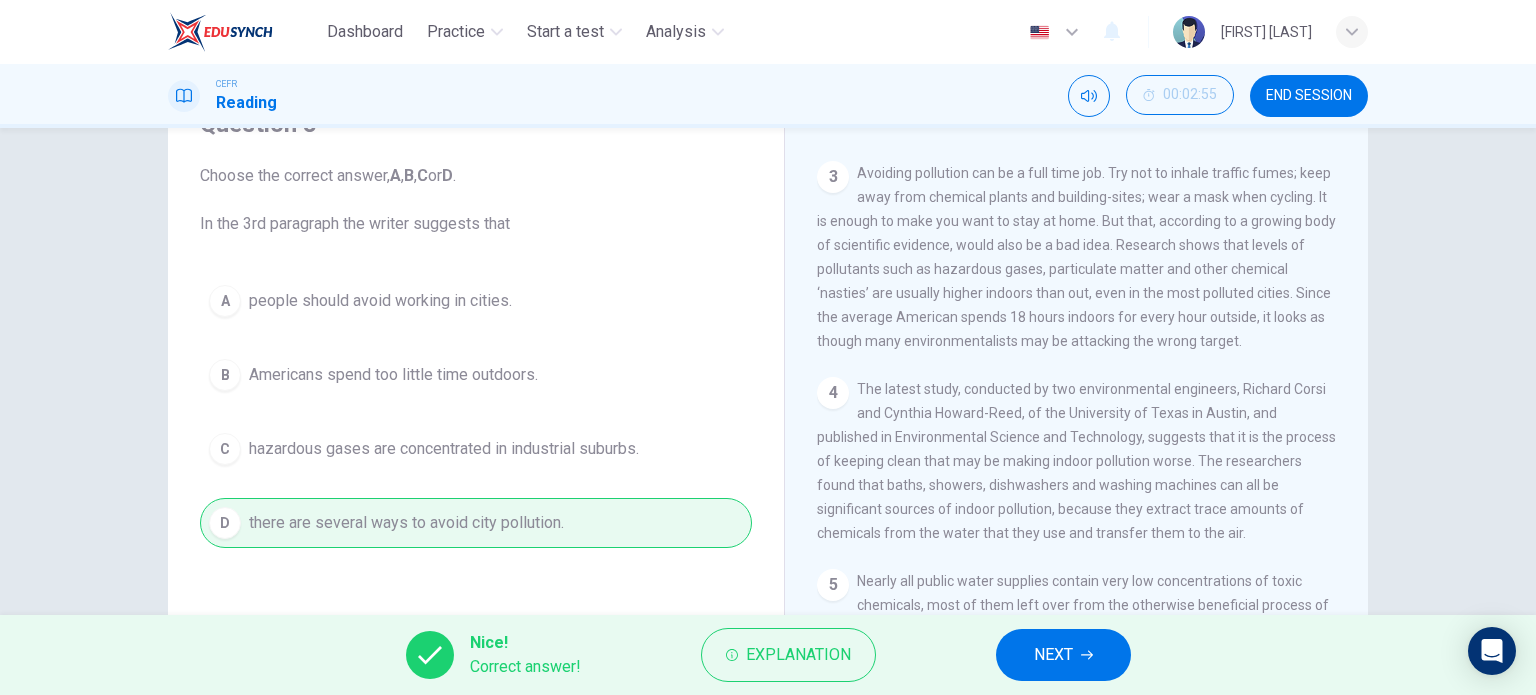 click on "NEXT" at bounding box center [1053, 655] 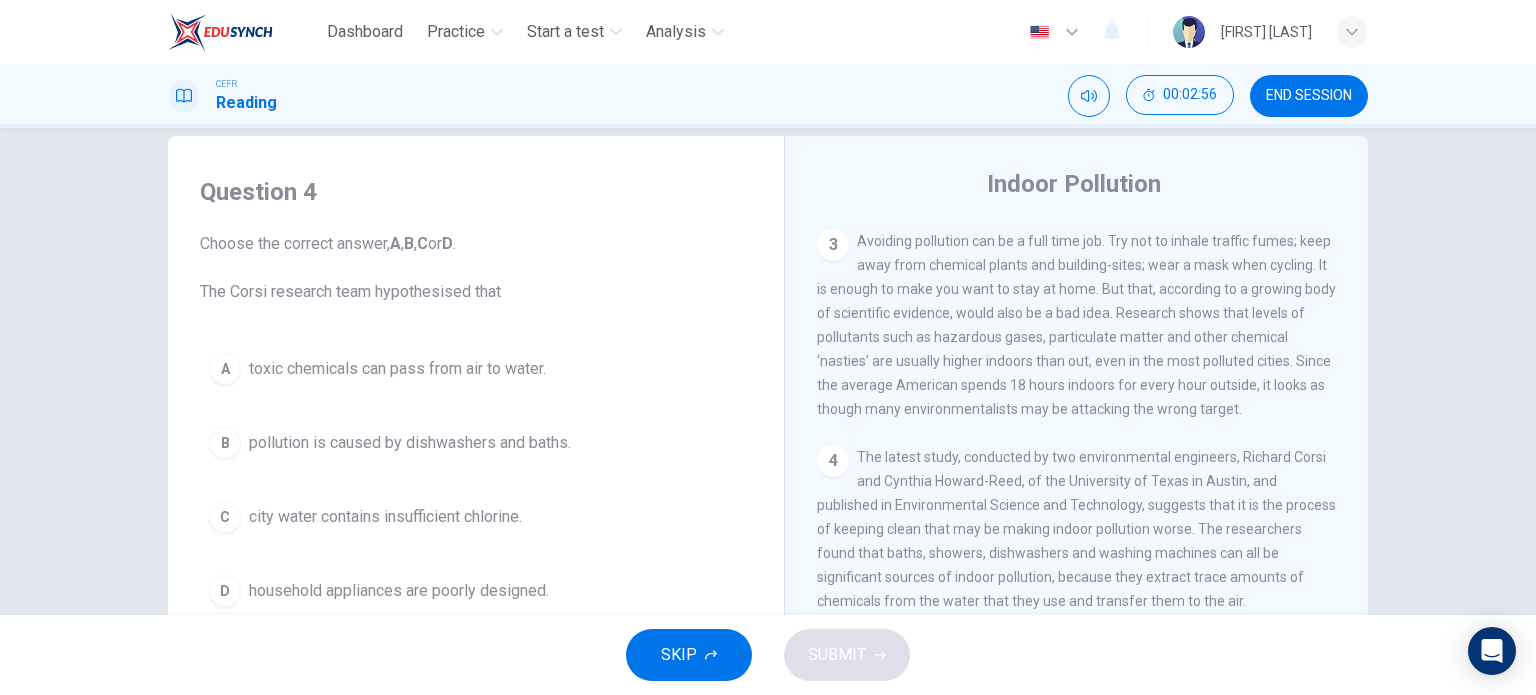 scroll, scrollTop: 0, scrollLeft: 0, axis: both 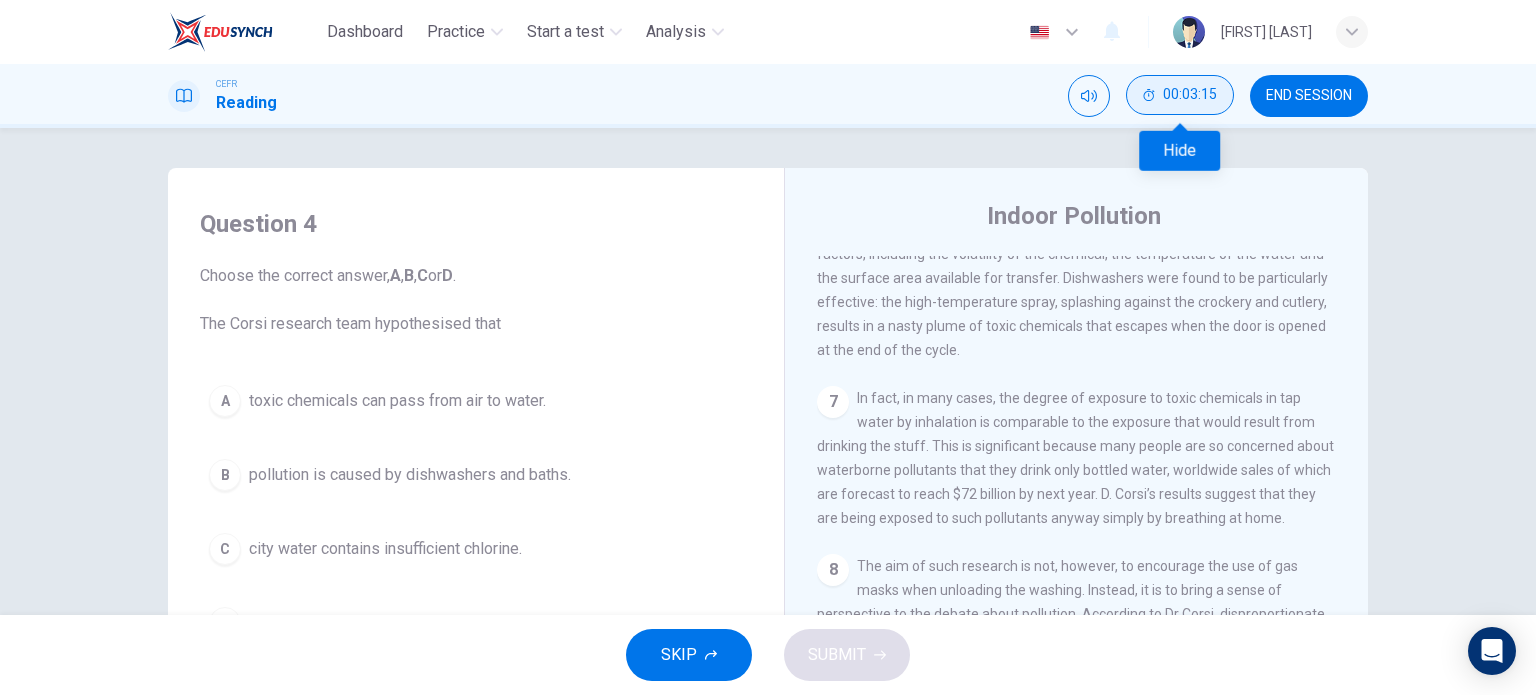 click at bounding box center (1149, 95) 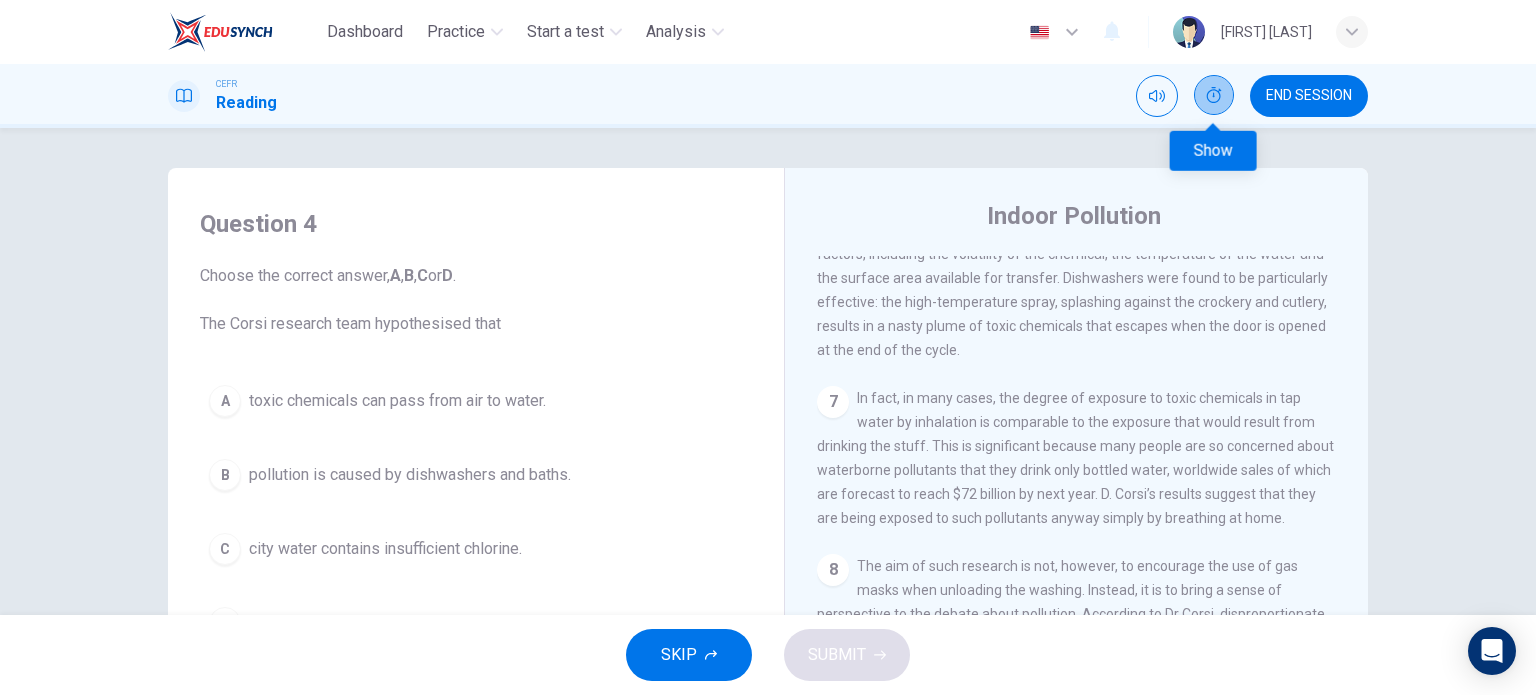 click at bounding box center [1214, 95] 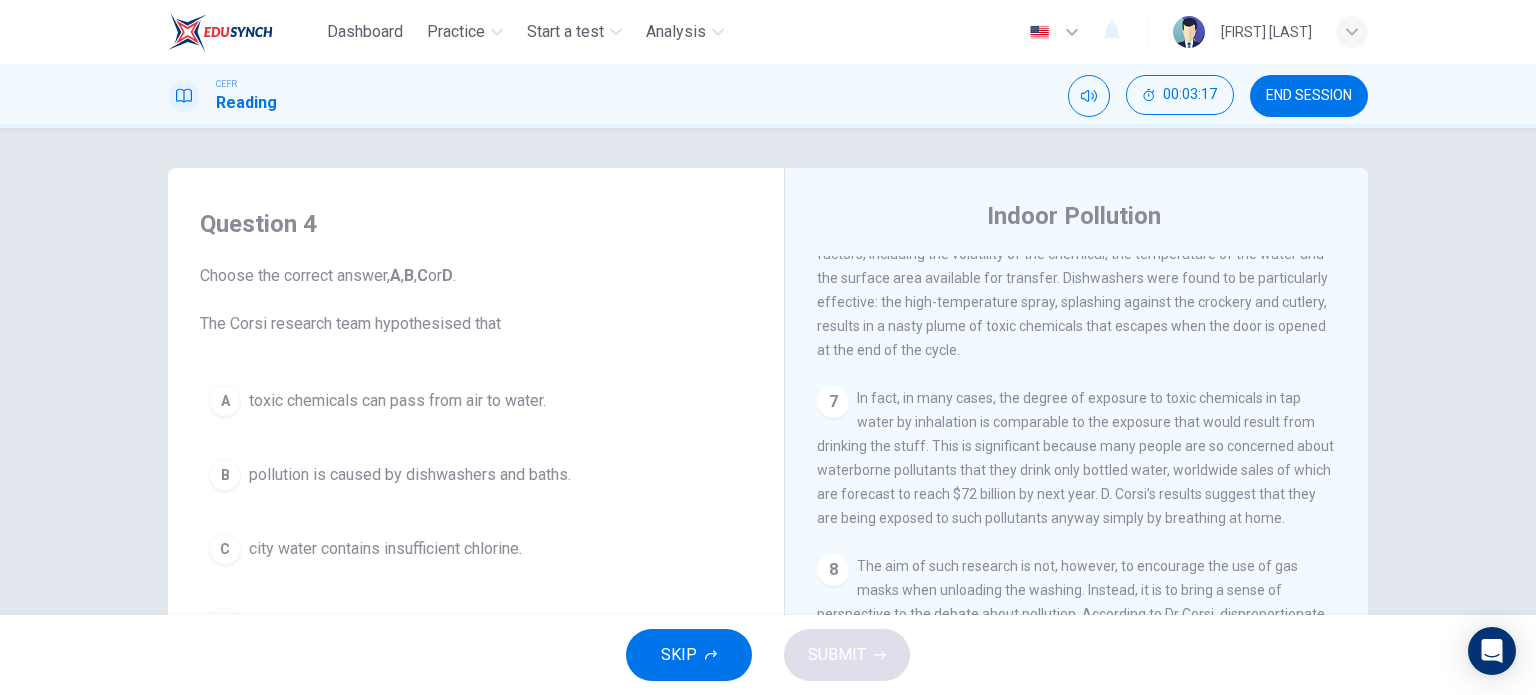 click on "END SESSION" at bounding box center [1309, 96] 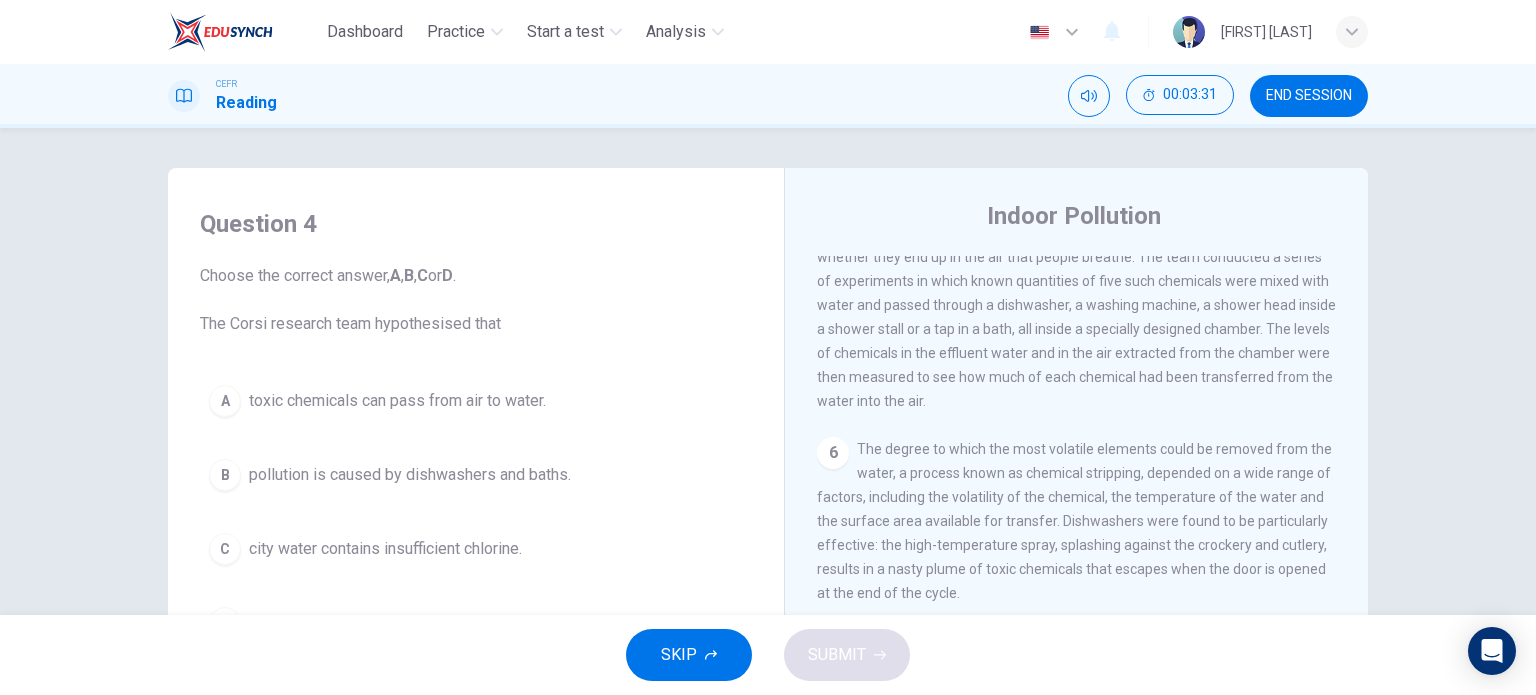scroll, scrollTop: 1239, scrollLeft: 0, axis: vertical 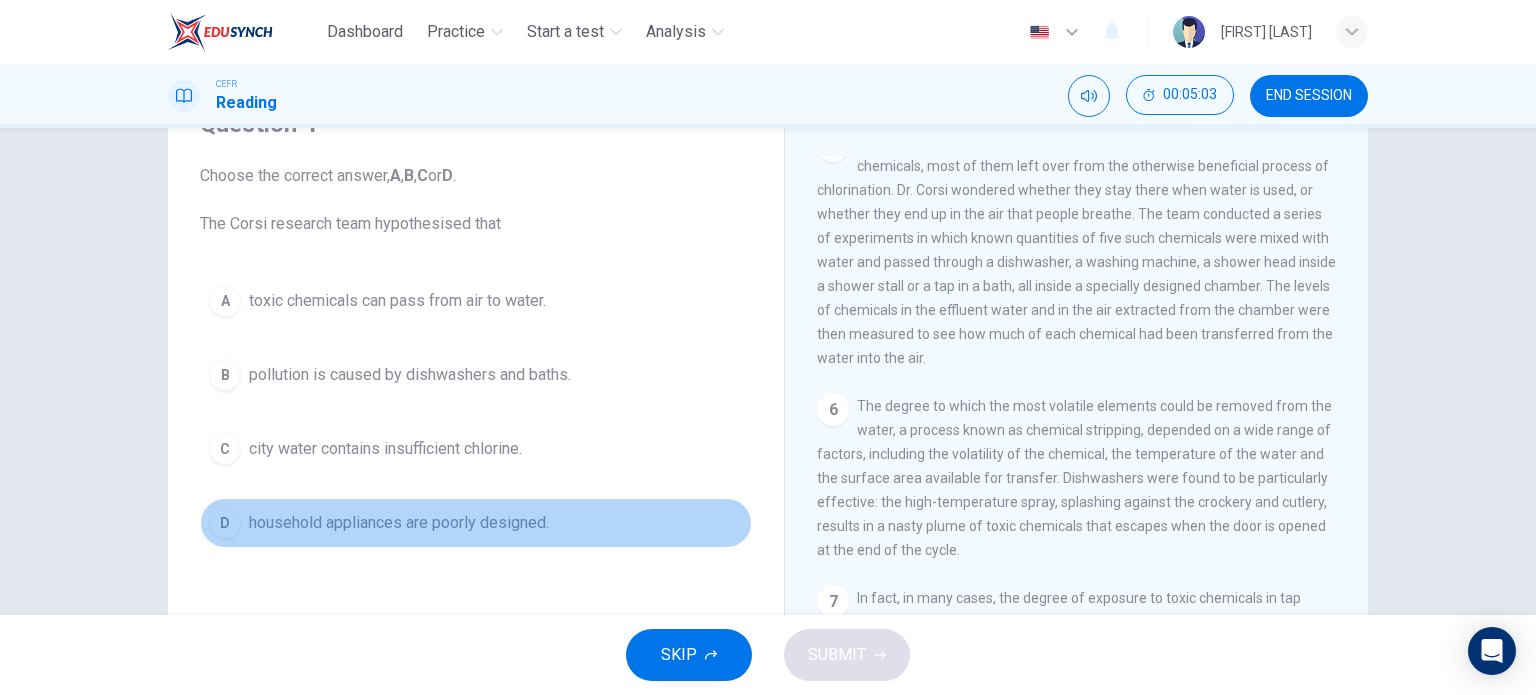 click on "household appliances are poorly designed." at bounding box center [397, 301] 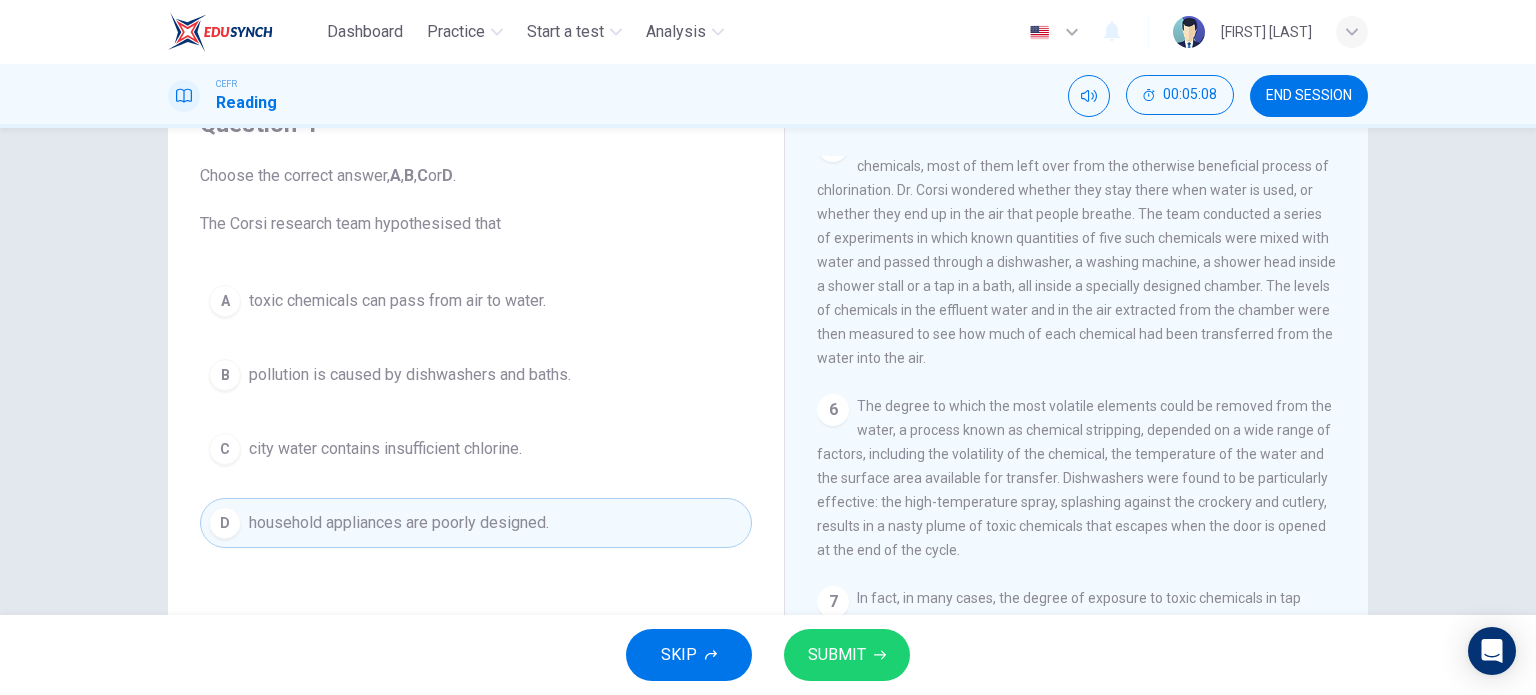 click on "SUBMIT" at bounding box center [847, 655] 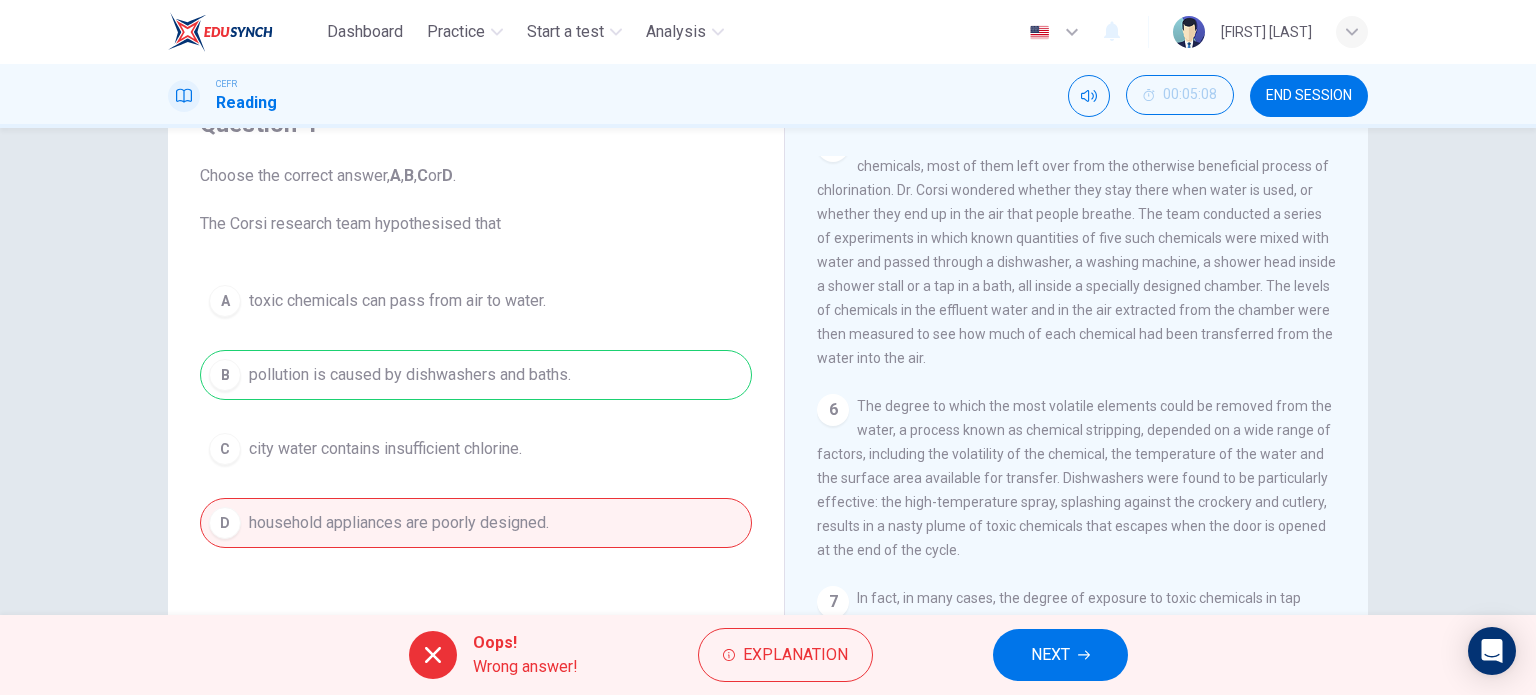 click on "NEXT" at bounding box center [1060, 655] 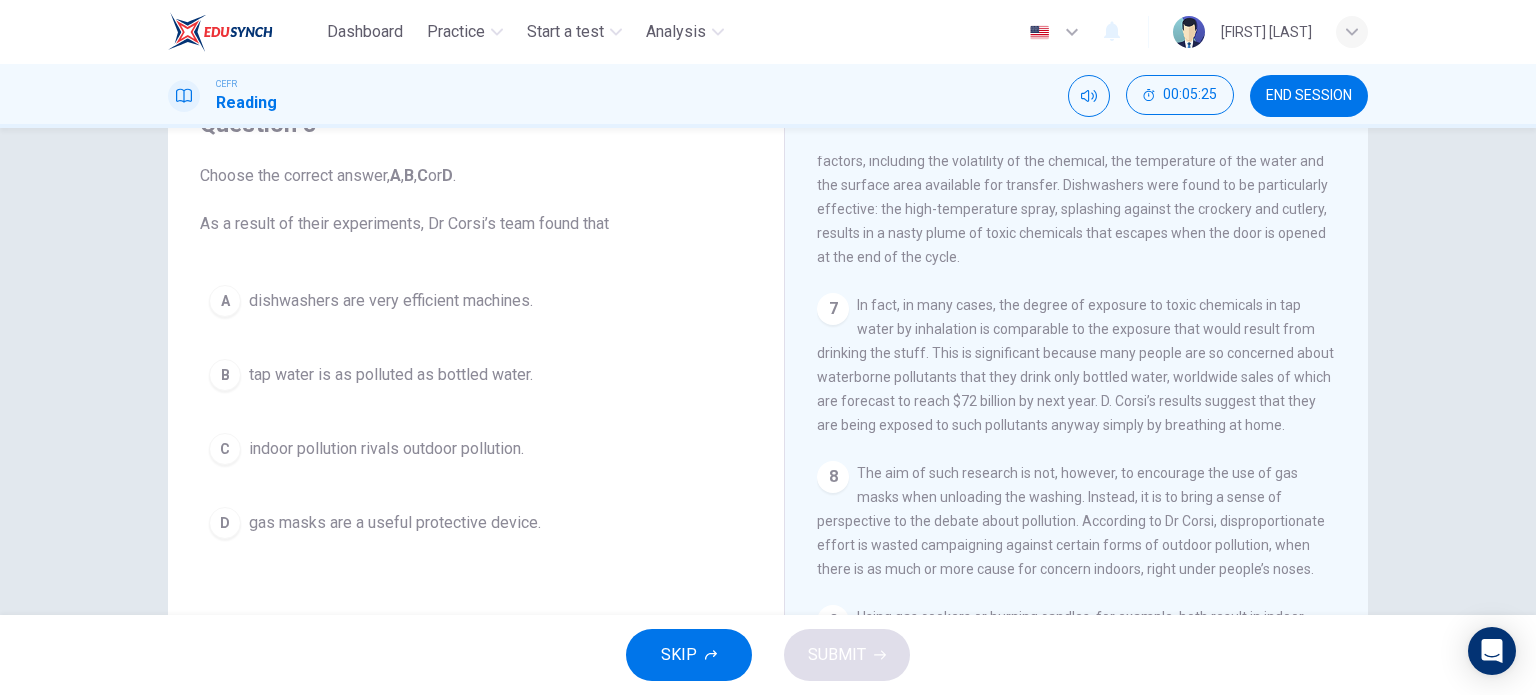 scroll, scrollTop: 1539, scrollLeft: 0, axis: vertical 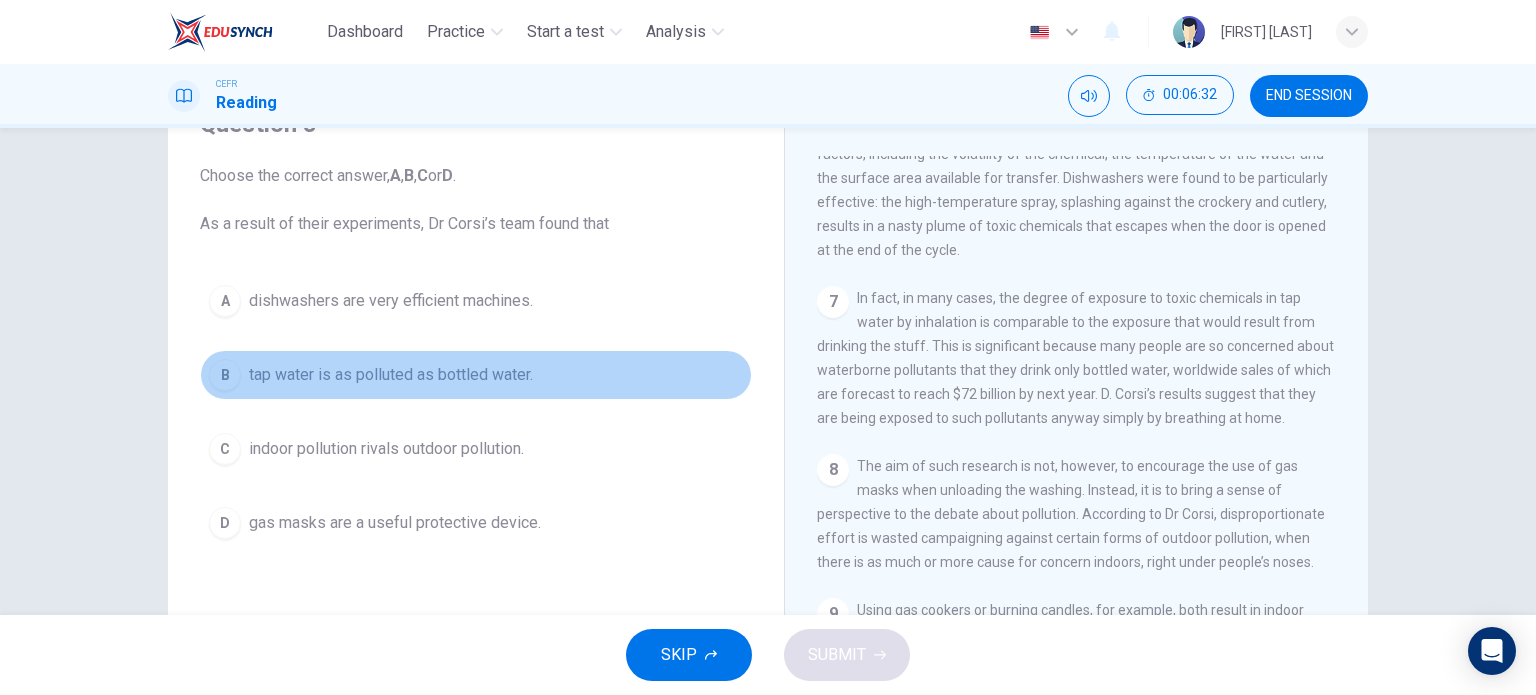 click on "tap water is as polluted as bottled water." at bounding box center [391, 301] 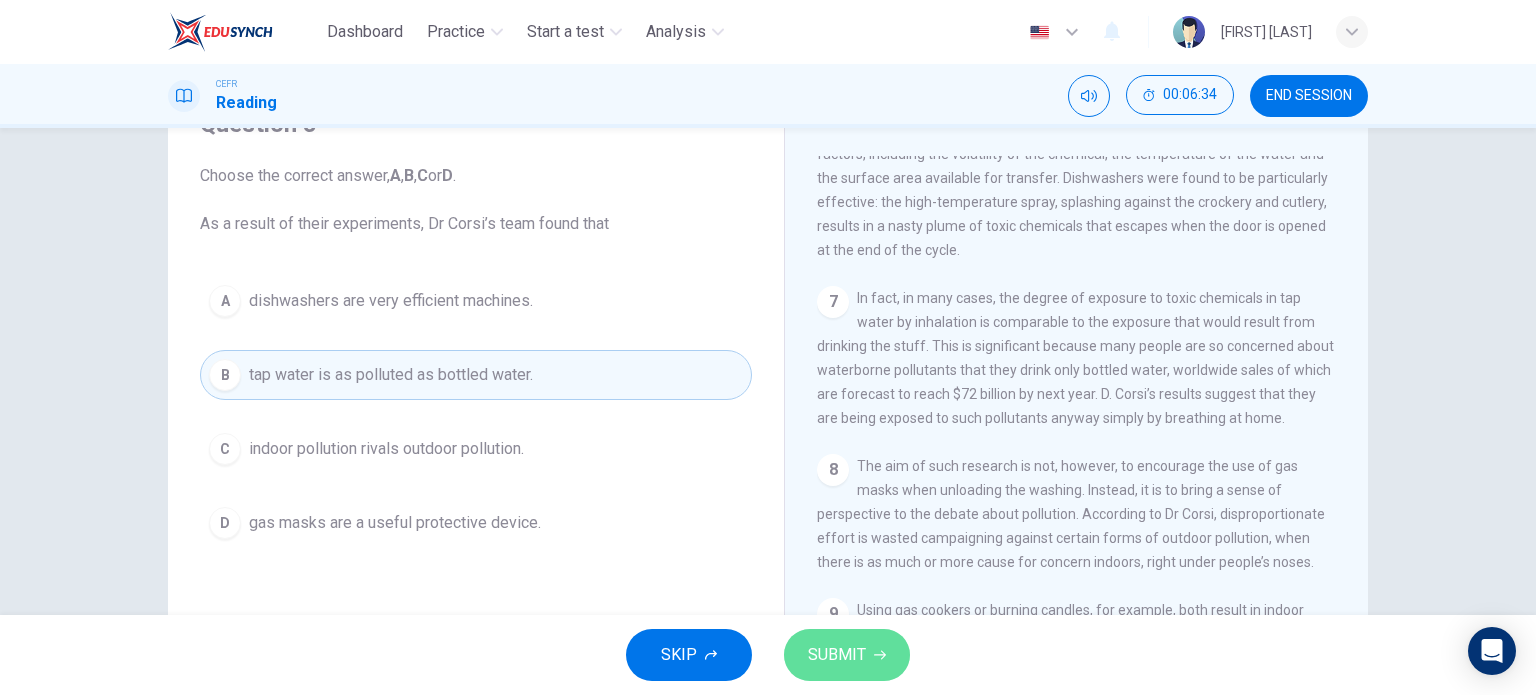click on "SUBMIT" at bounding box center (847, 655) 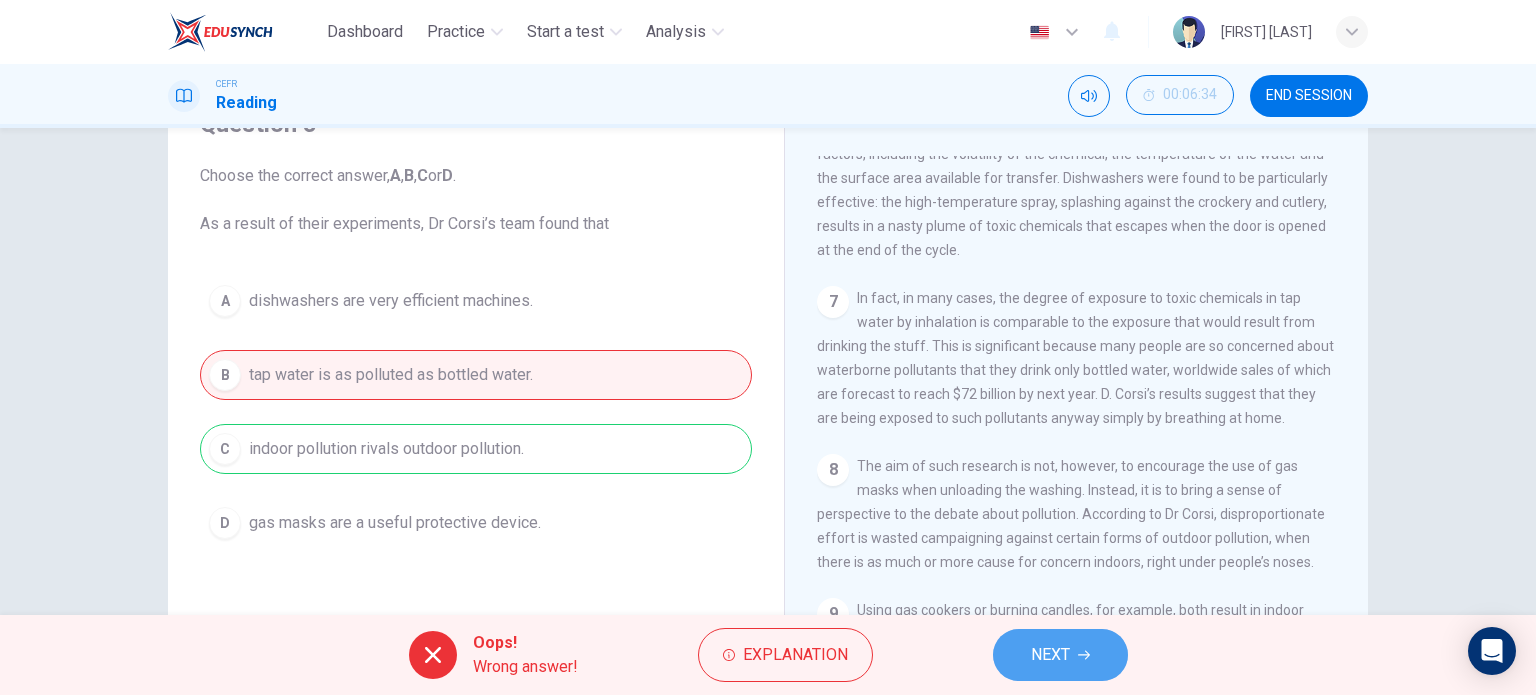 click on "NEXT" at bounding box center (1050, 655) 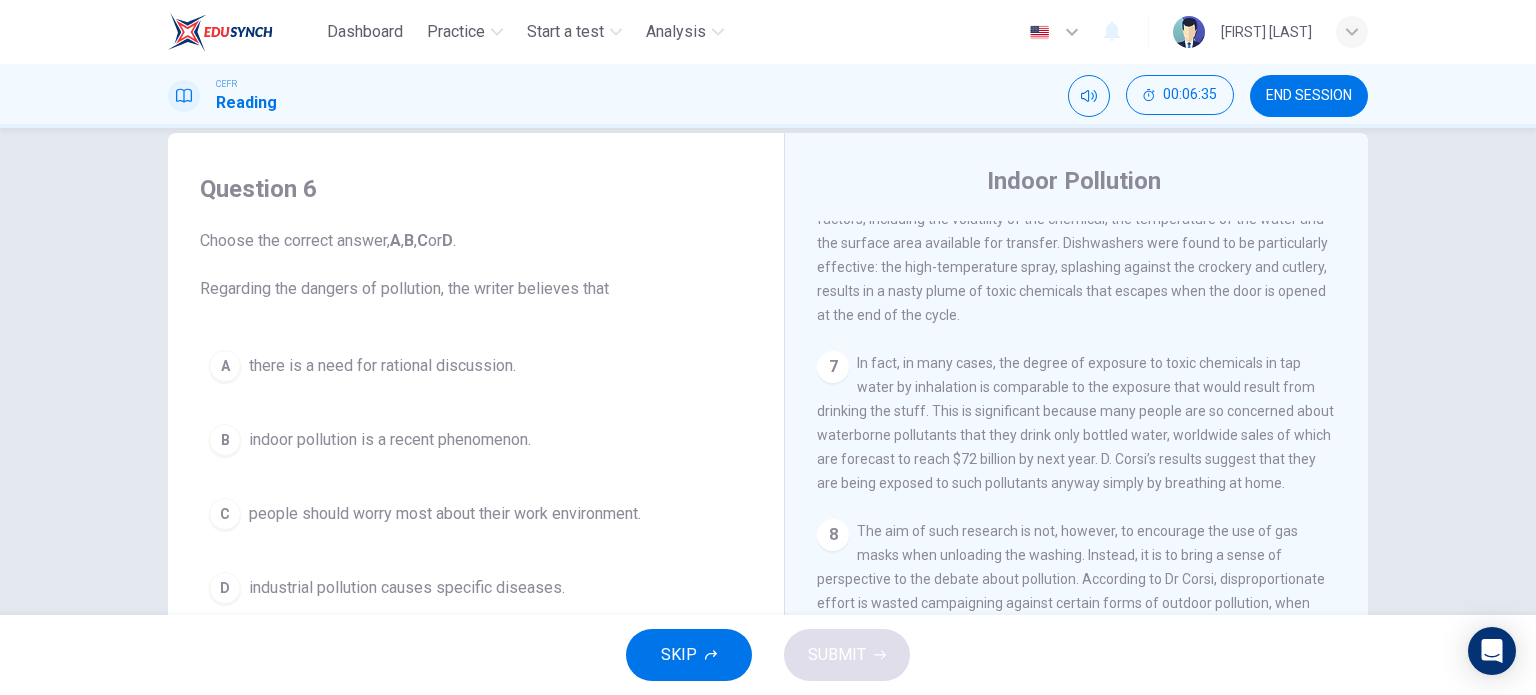 scroll, scrollTop: 0, scrollLeft: 0, axis: both 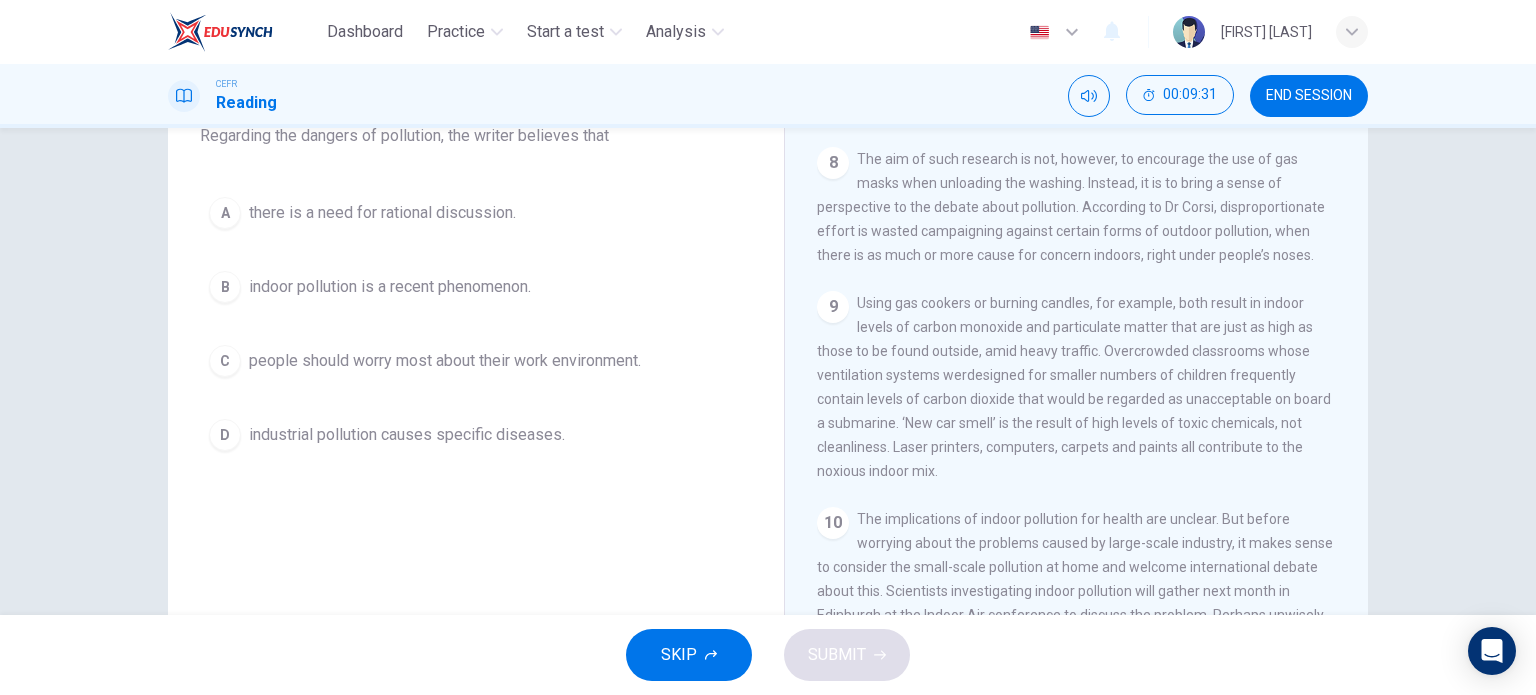 click on "there is a need for rational discussion." at bounding box center [382, 213] 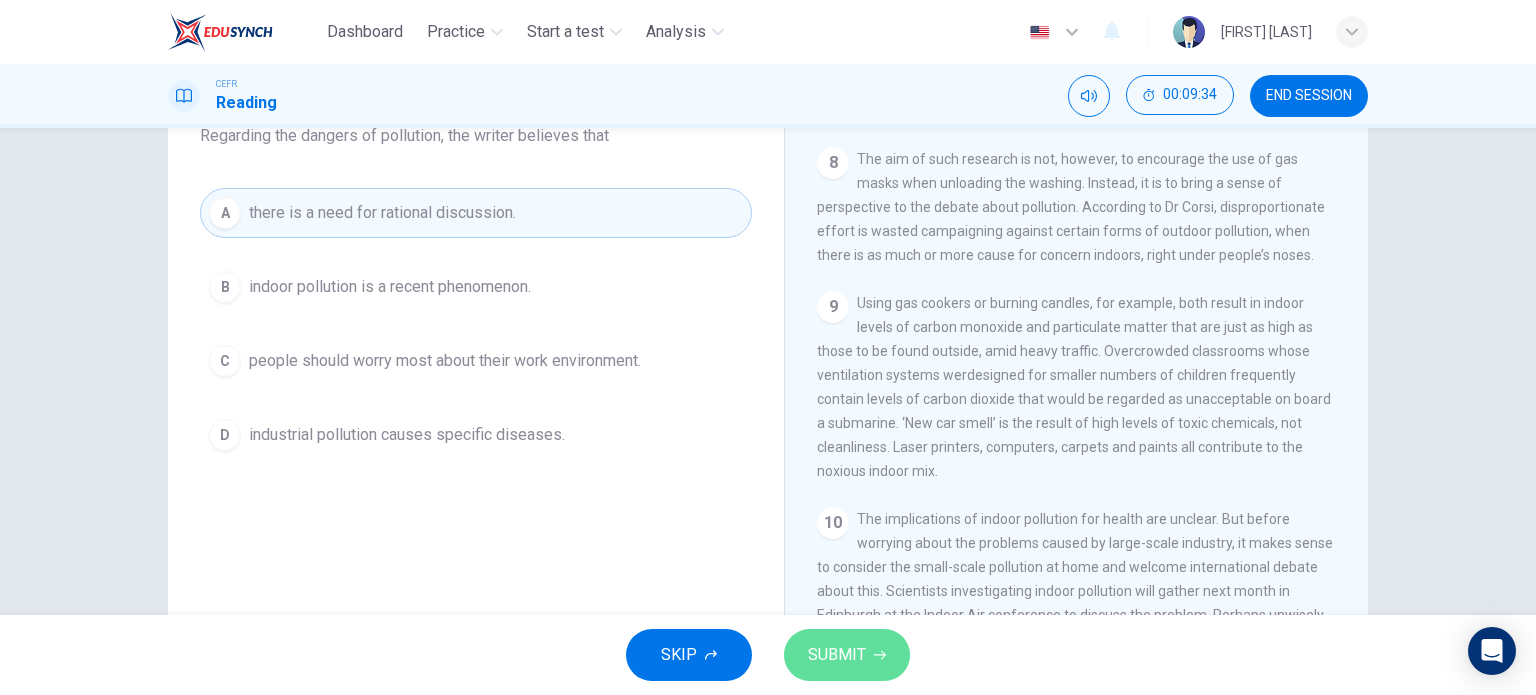 click on "SUBMIT" at bounding box center [837, 655] 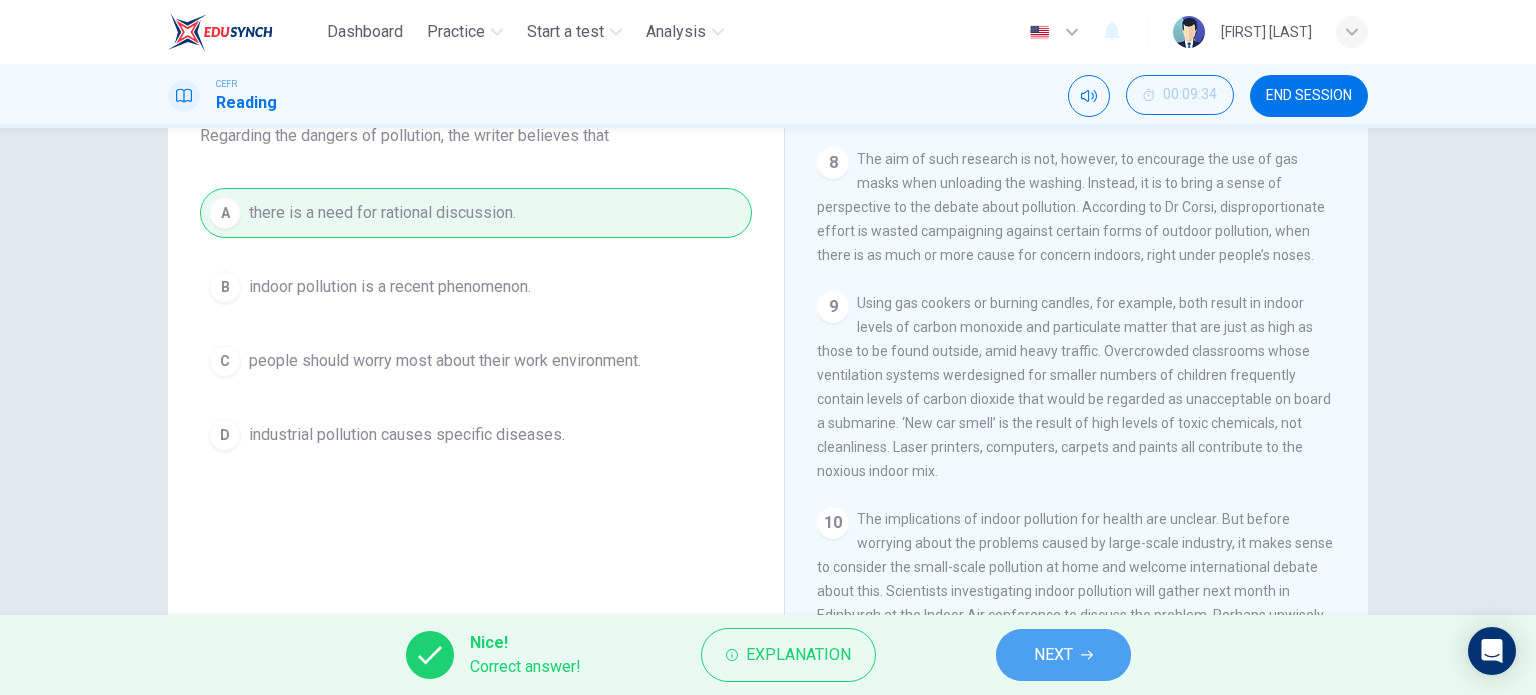 click on "NEXT" at bounding box center [1053, 655] 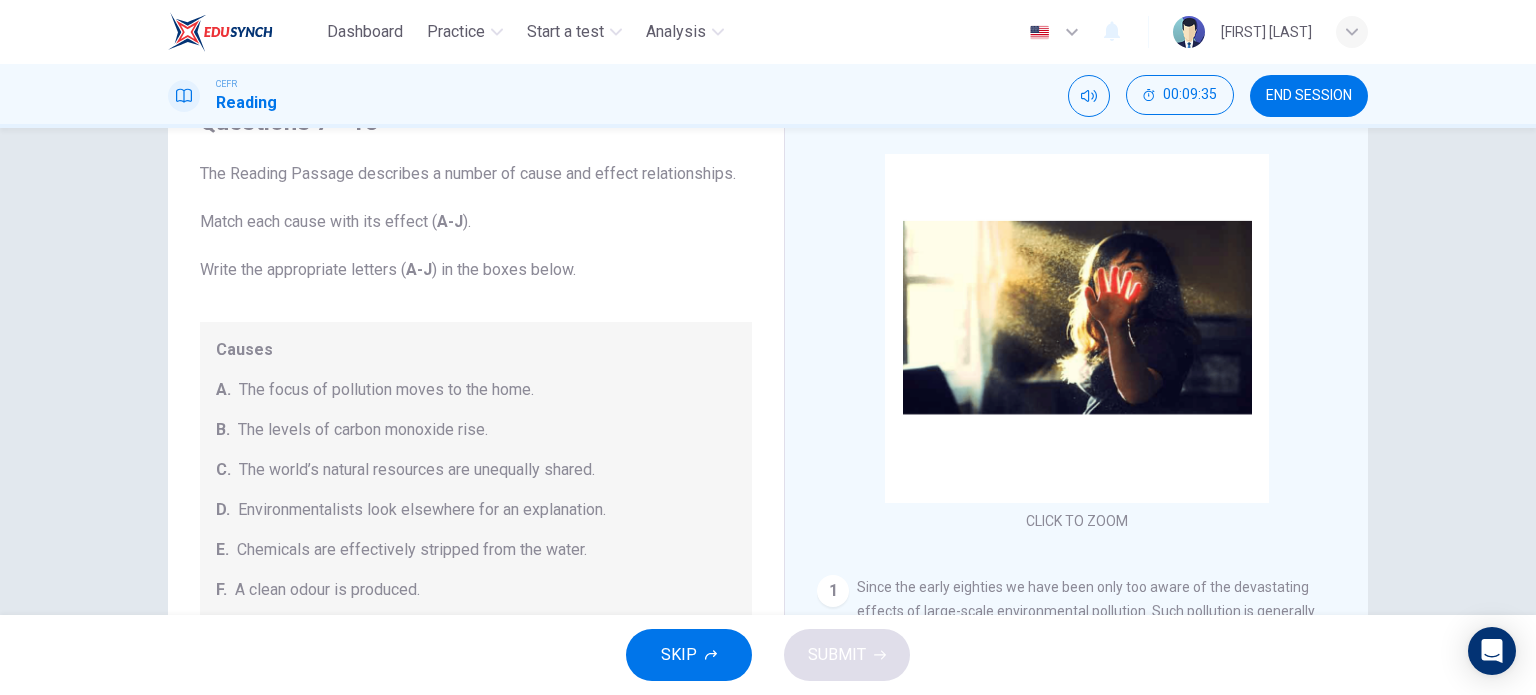 scroll, scrollTop: 0, scrollLeft: 0, axis: both 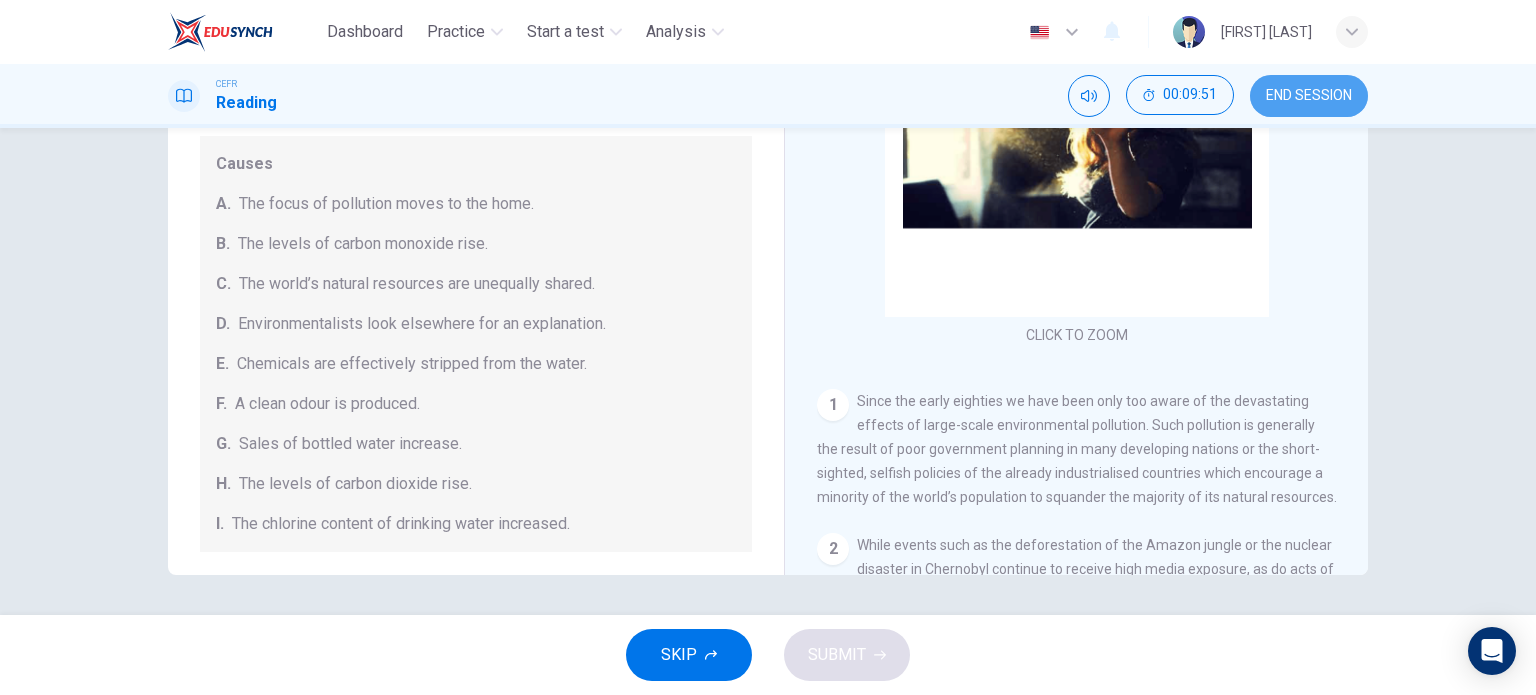 click on "END SESSION" at bounding box center (1309, 96) 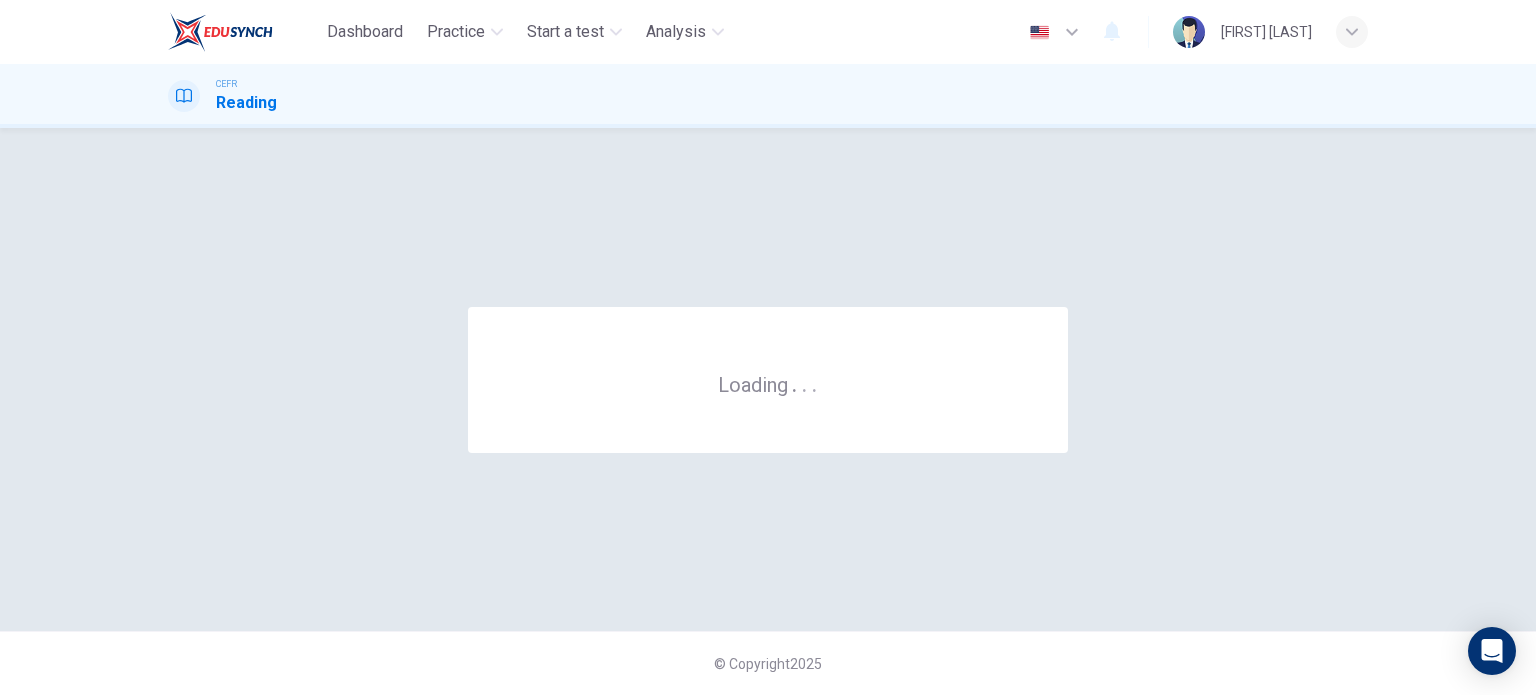 scroll, scrollTop: 0, scrollLeft: 0, axis: both 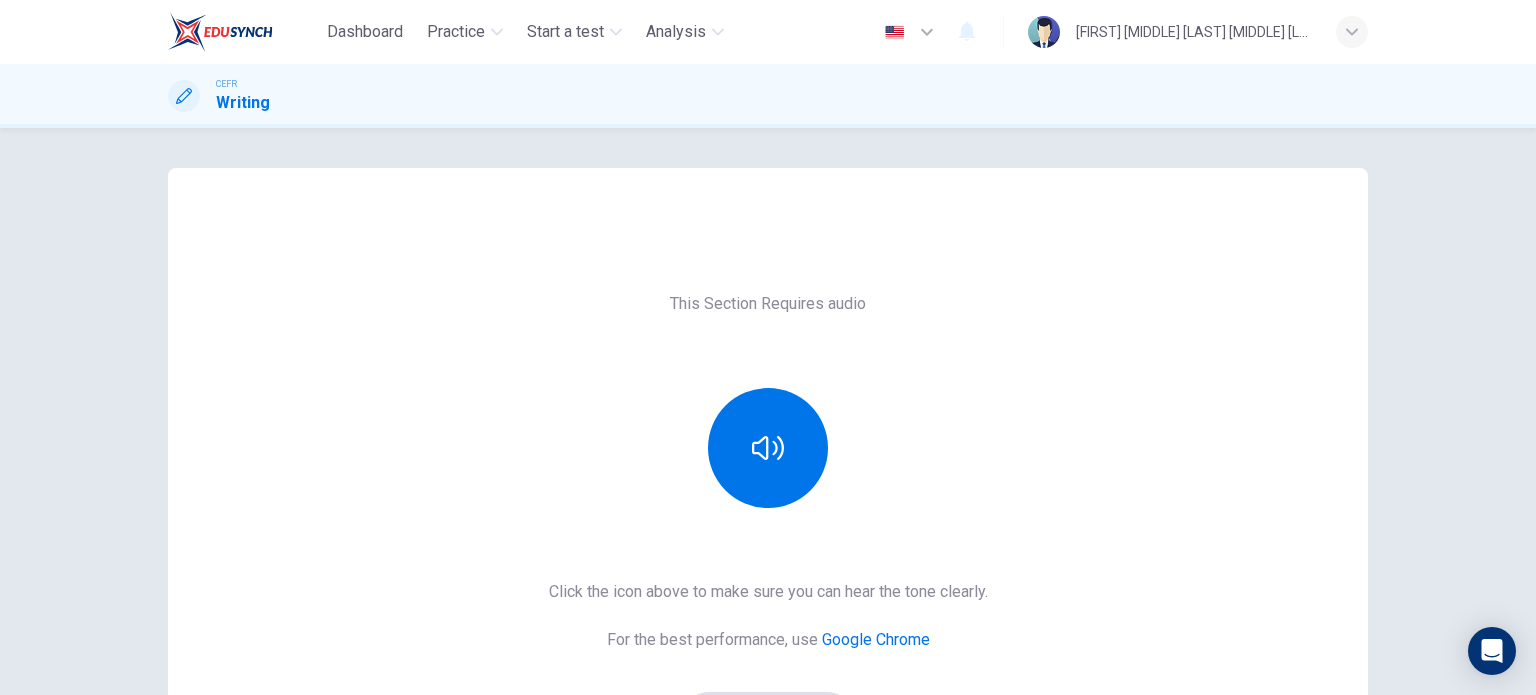 click on "Dashboard Practice Start a test Analysis" at bounding box center (450, 32) 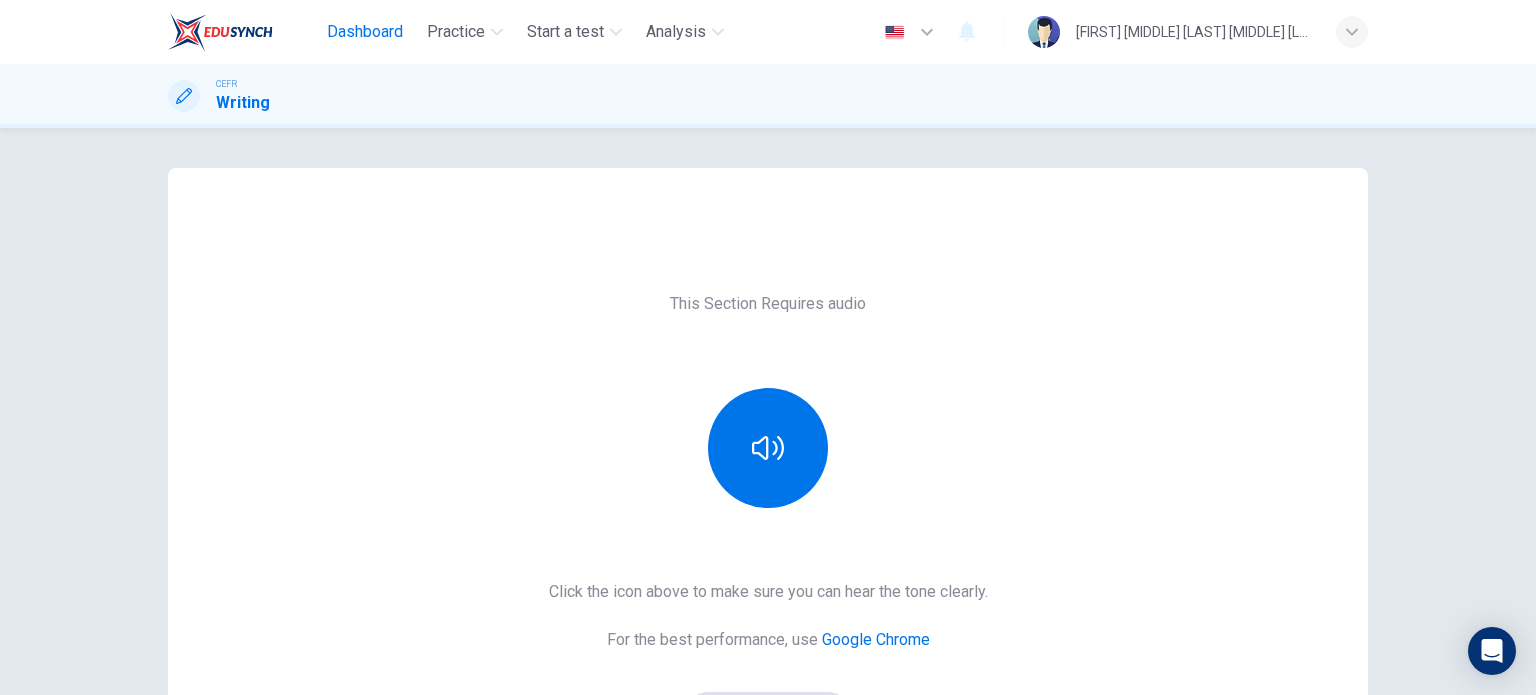 click on "Dashboard" at bounding box center (365, 32) 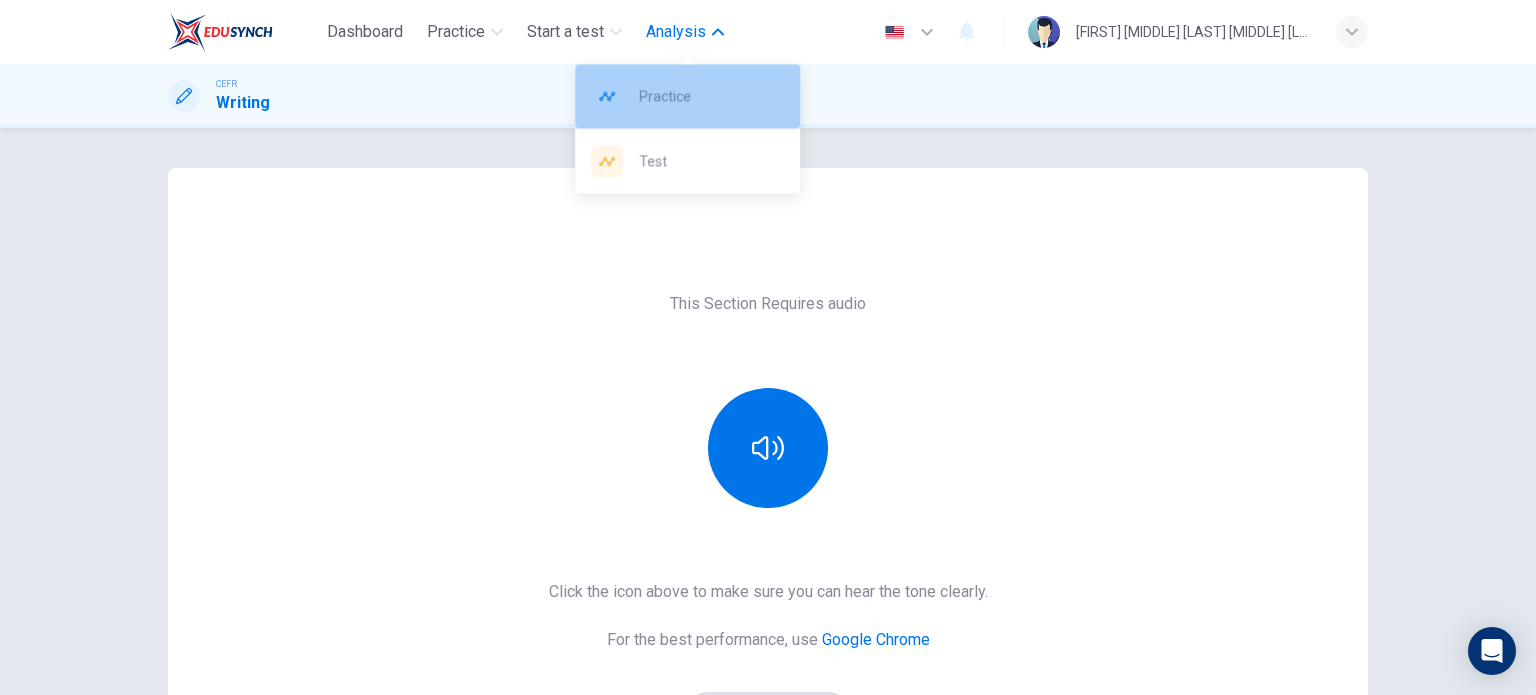 click on "Practice" at bounding box center [711, 96] 